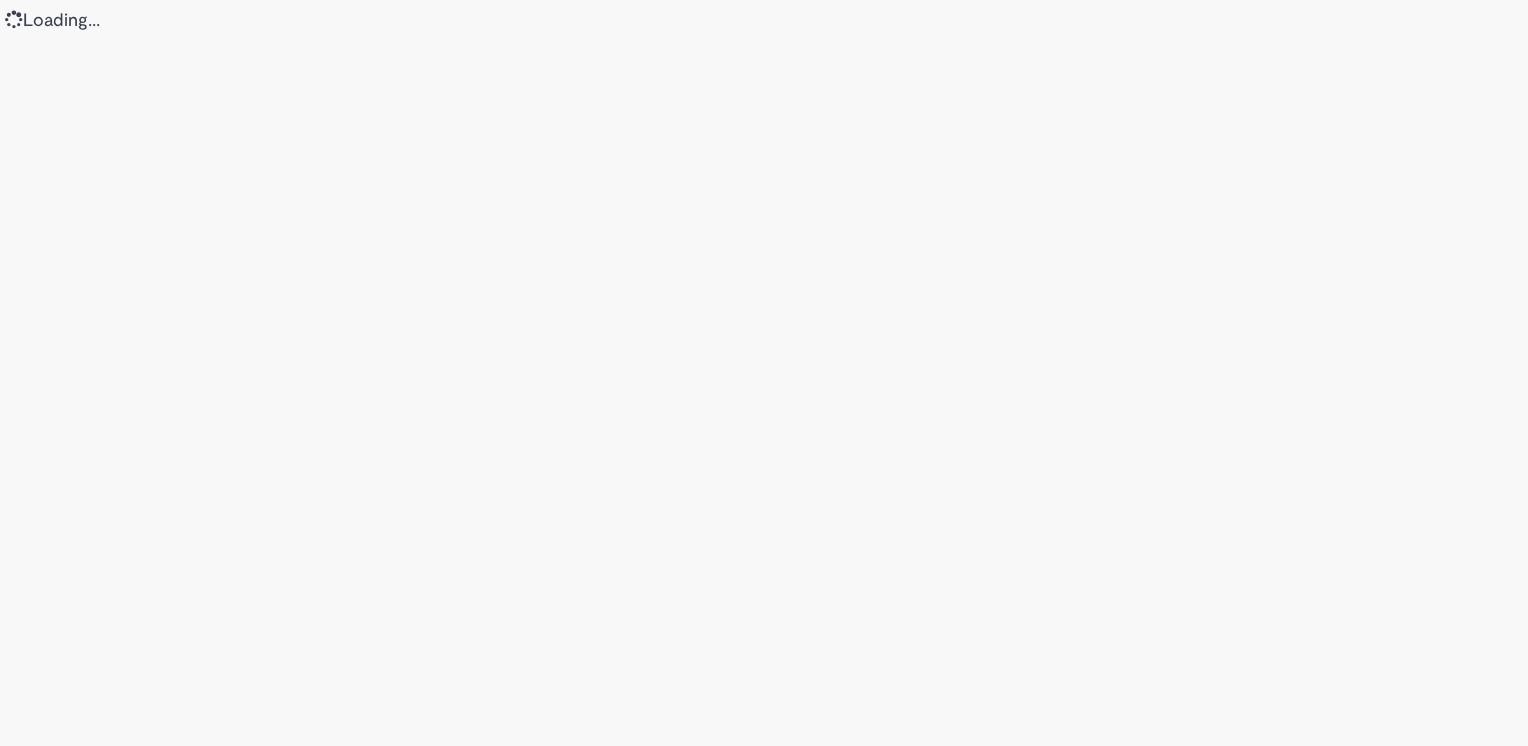 scroll, scrollTop: 0, scrollLeft: 0, axis: both 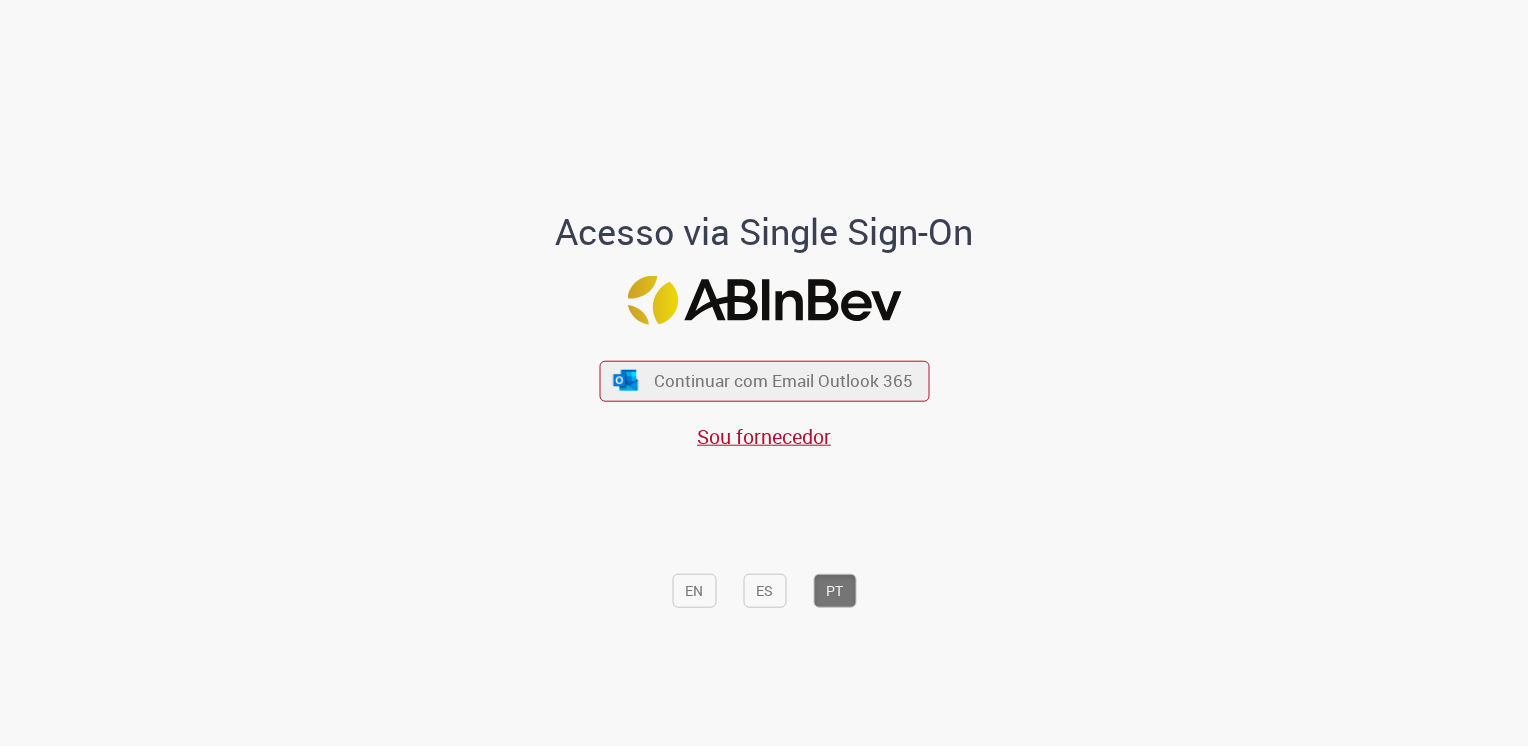 click on "Continuar com Email Outlook 365
Sou fornecedor" at bounding box center (764, 394) 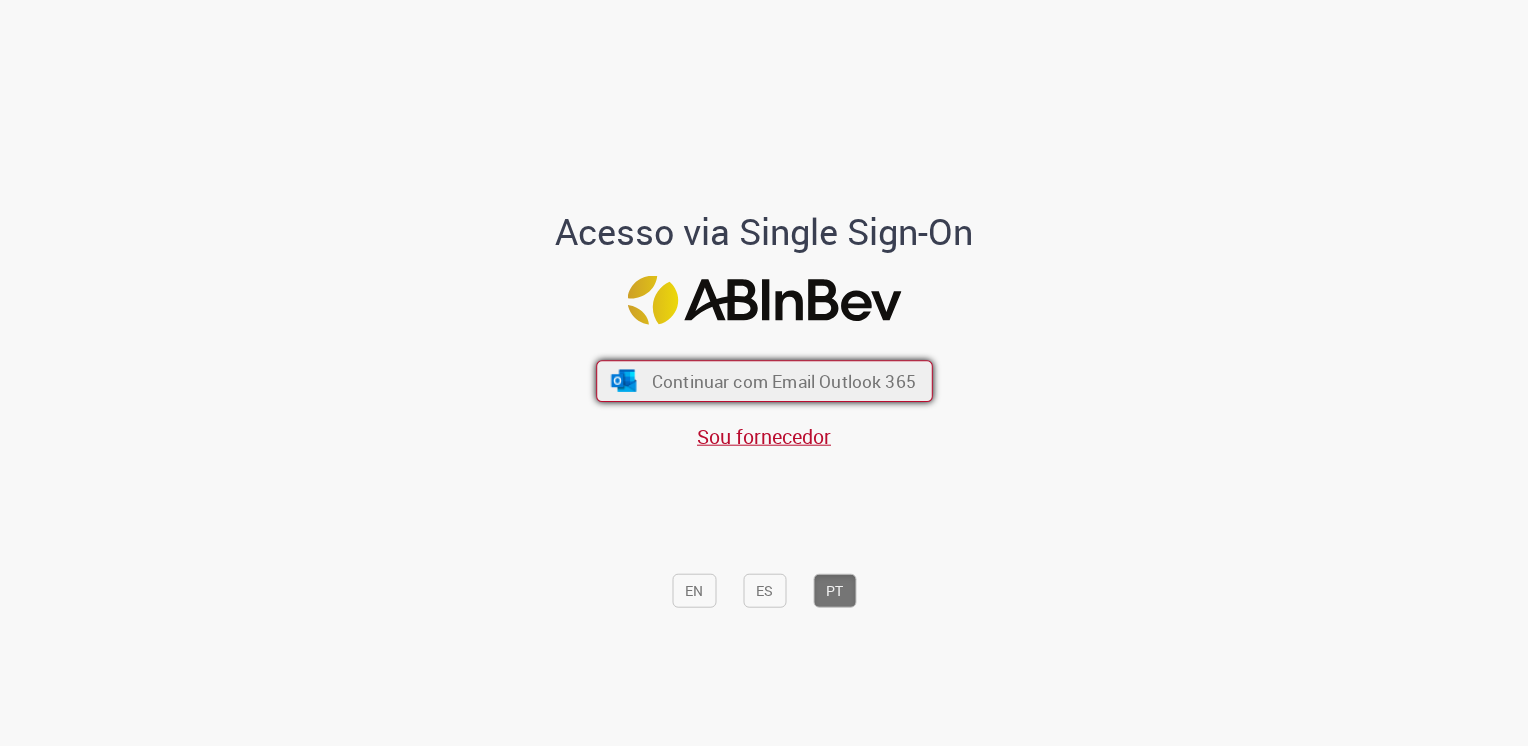click on "Continuar com Email Outlook 365" at bounding box center (764, 381) 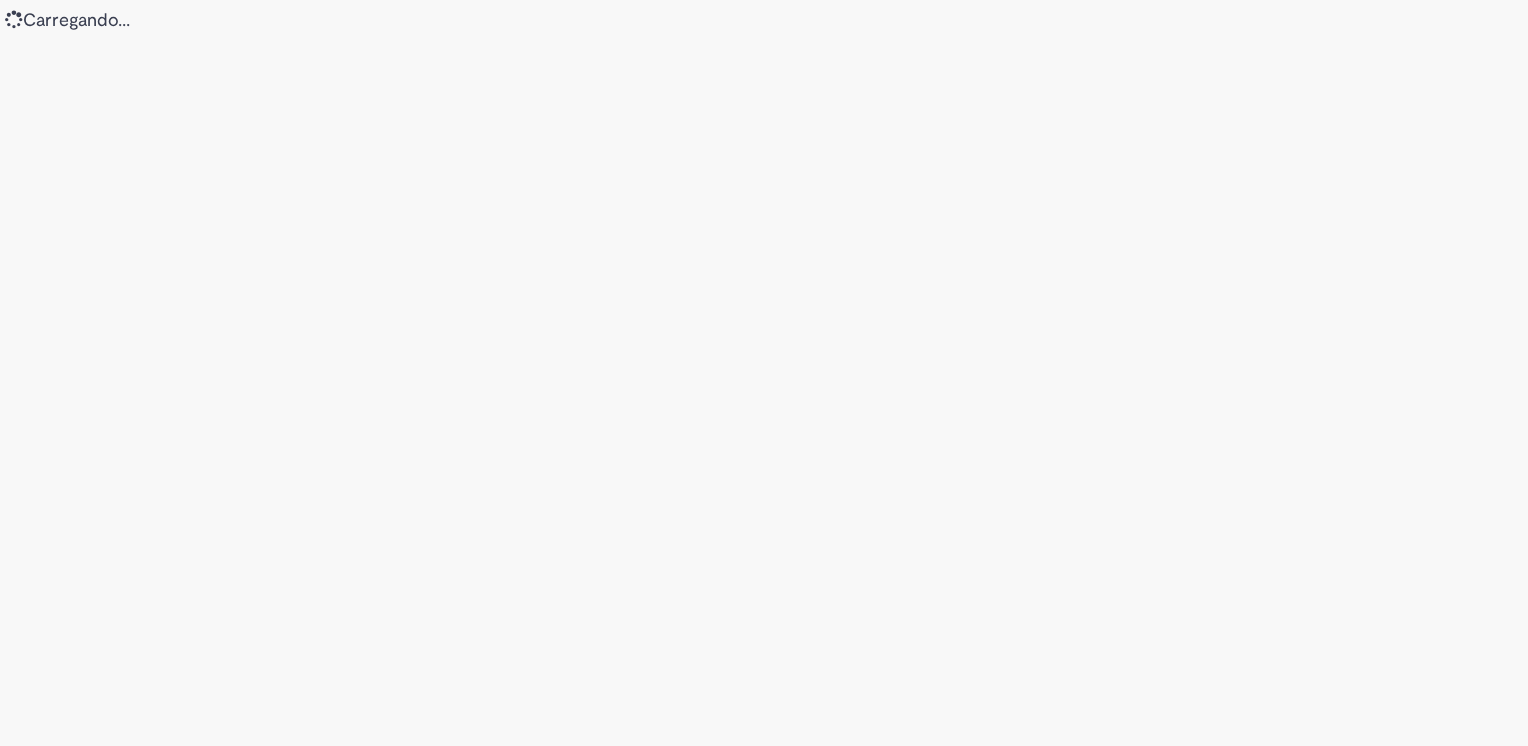 scroll, scrollTop: 0, scrollLeft: 0, axis: both 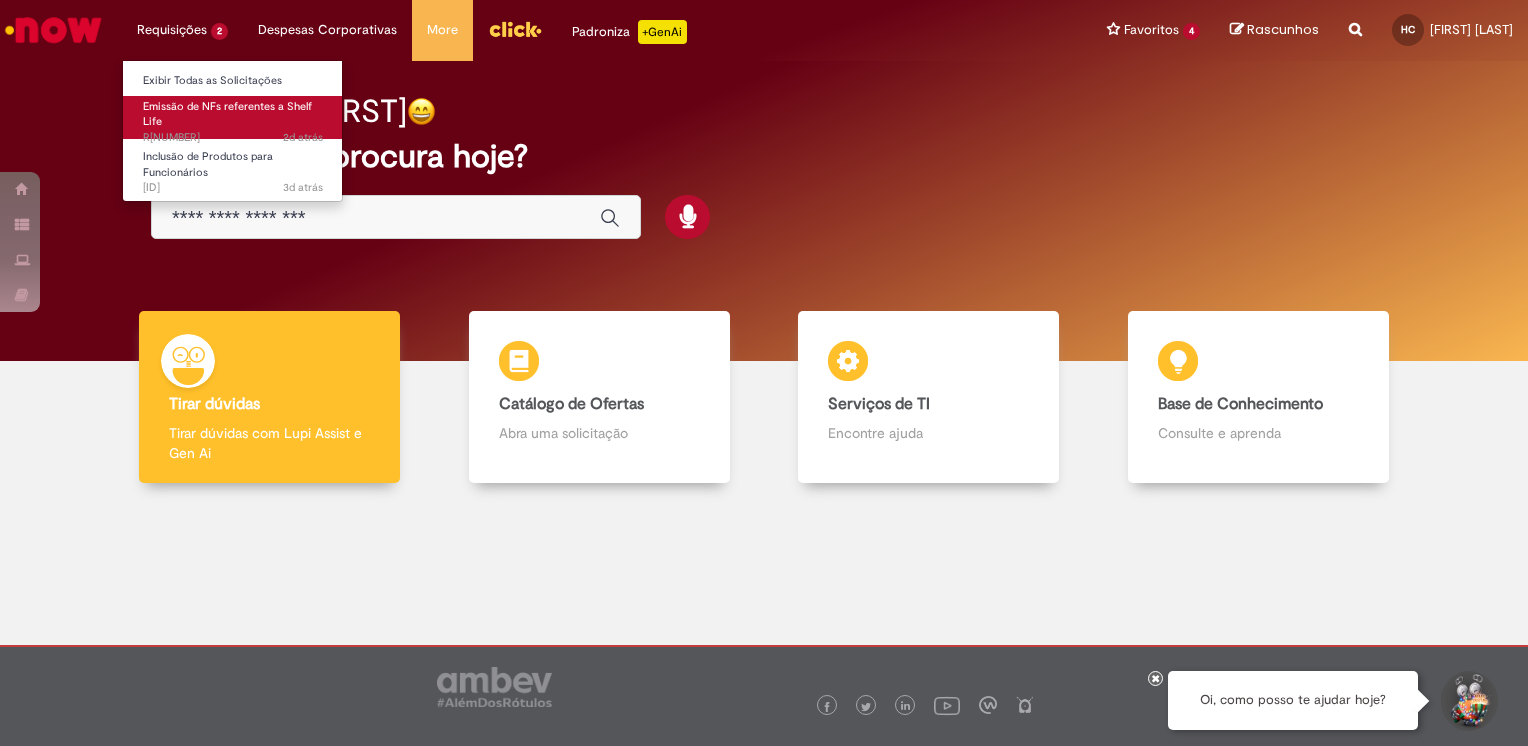 click on "Emissão de NFs referentes a Shelf Life
2d atrás 2 dias atrás  R[NUMBER]" at bounding box center [233, 117] 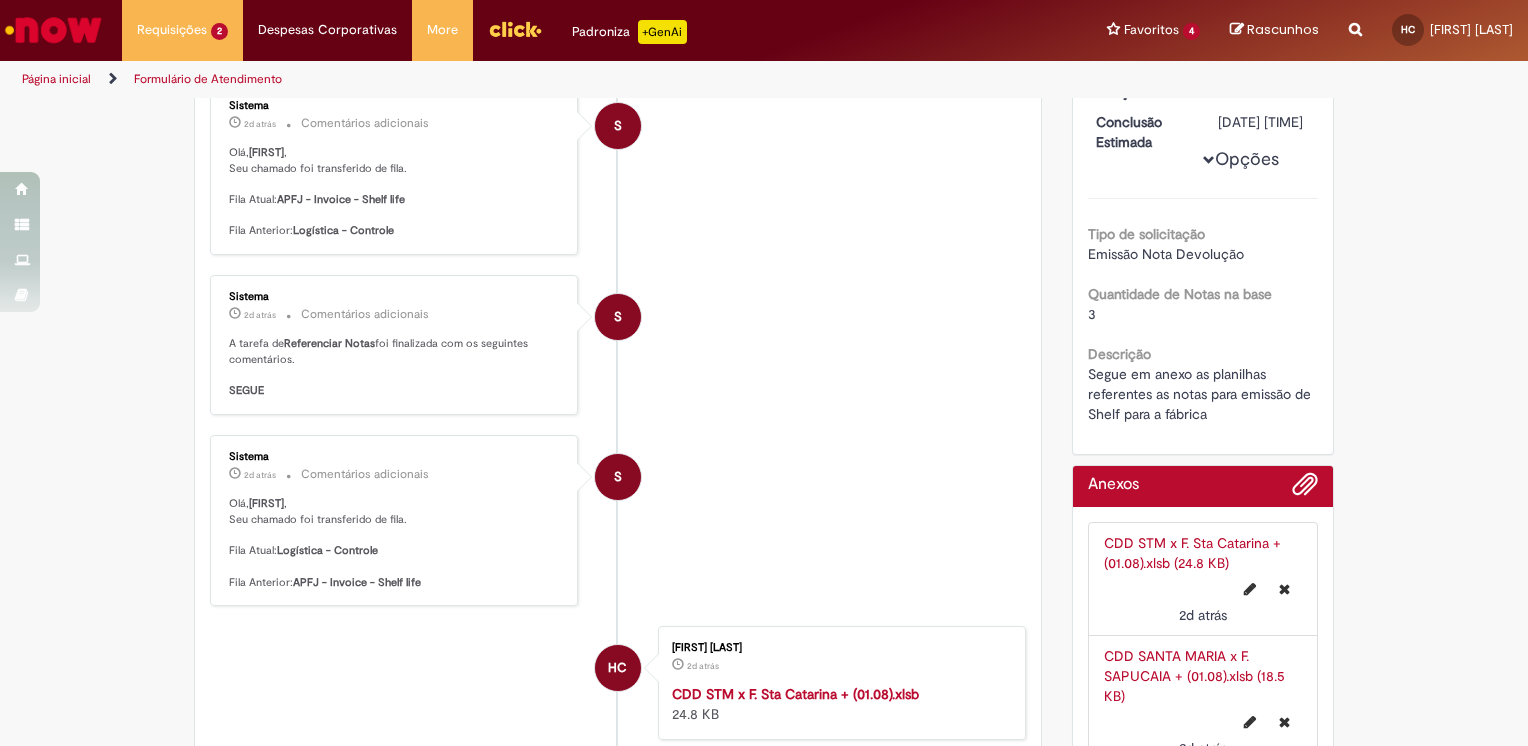 scroll, scrollTop: 0, scrollLeft: 0, axis: both 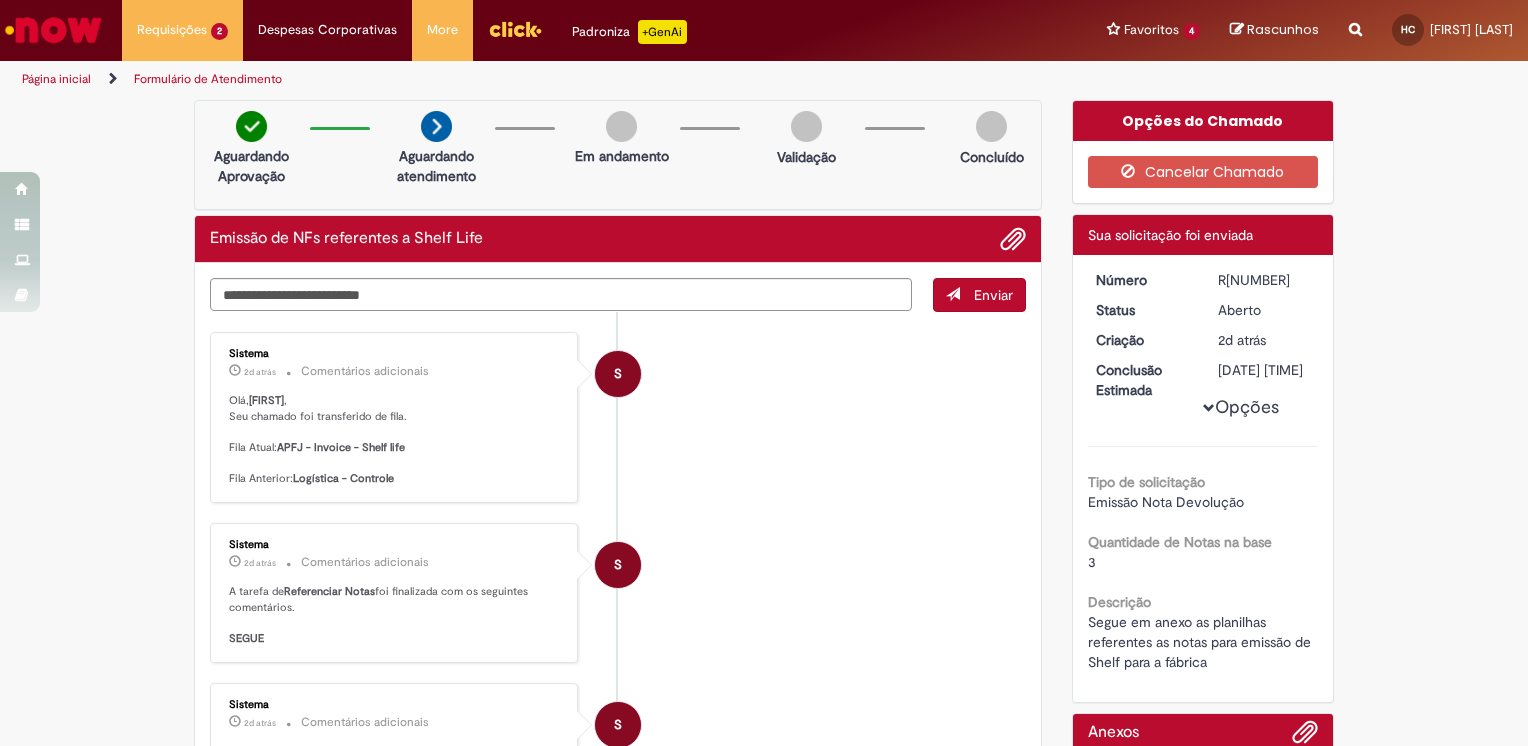 click on "Reportar problema
Artigos
Não encontrou base de conhecimento
Catálogo
Não foram encontradas ofertas
Comunidade
Nenhum resultado encontrado na comunidade" at bounding box center [1355, 30] 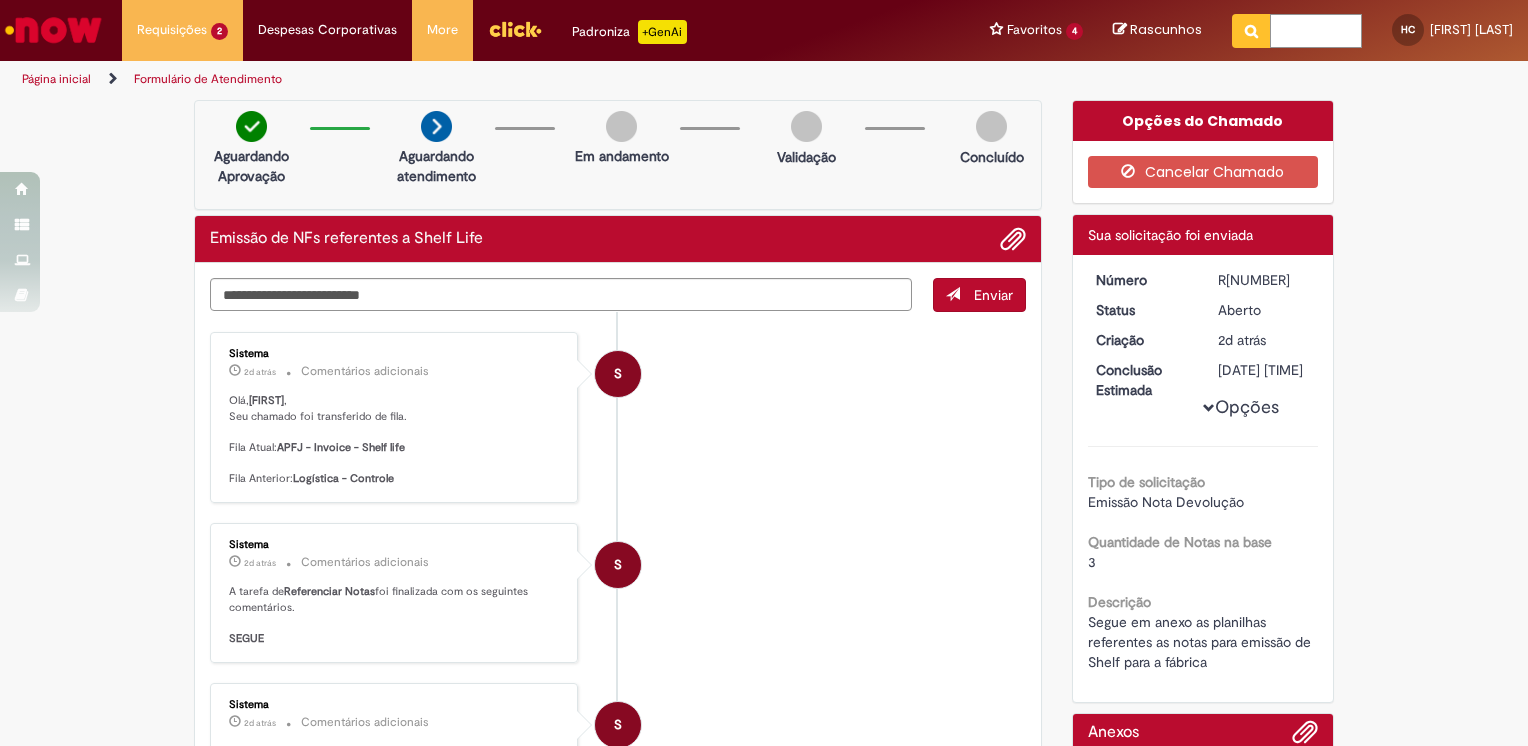 click at bounding box center [1316, 31] 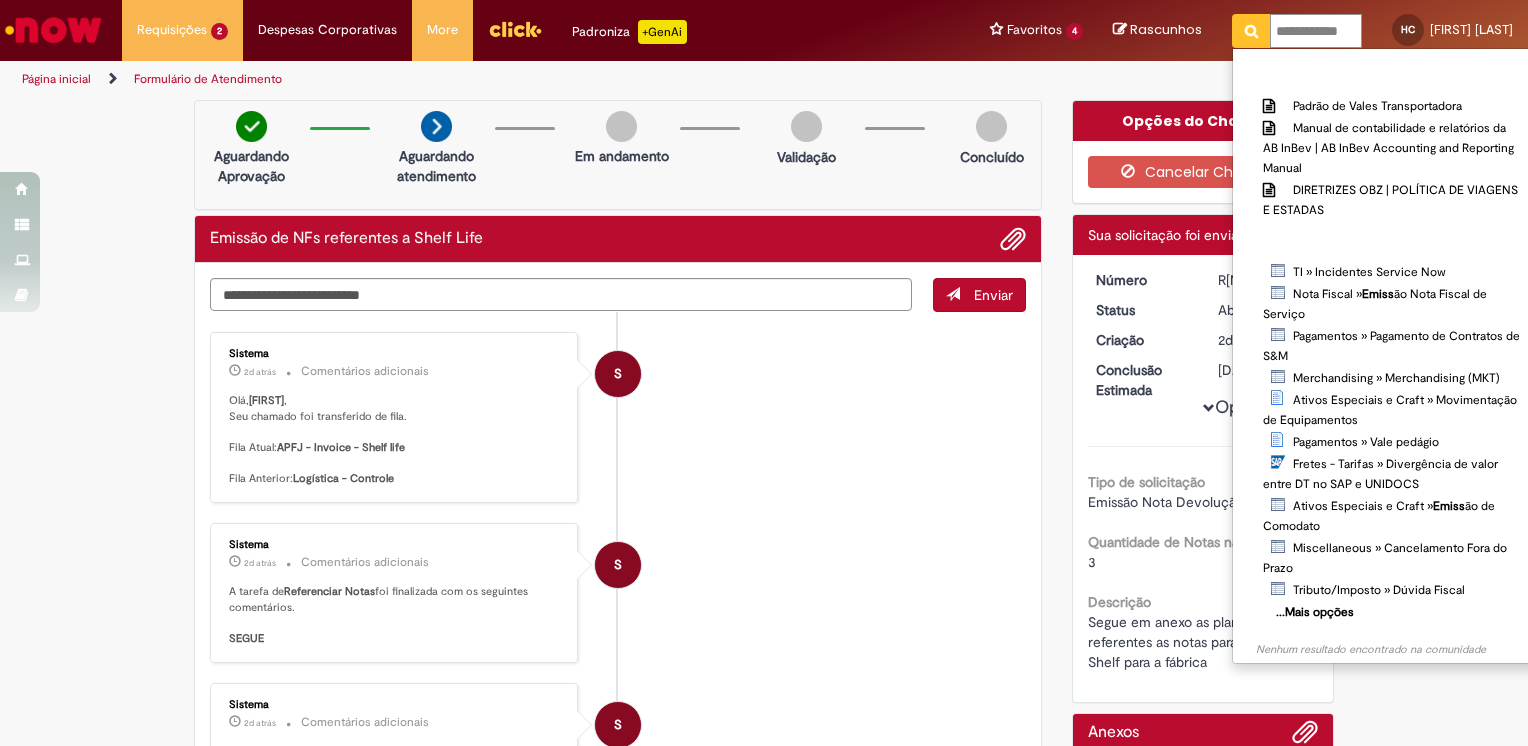 scroll, scrollTop: 0, scrollLeft: 11, axis: horizontal 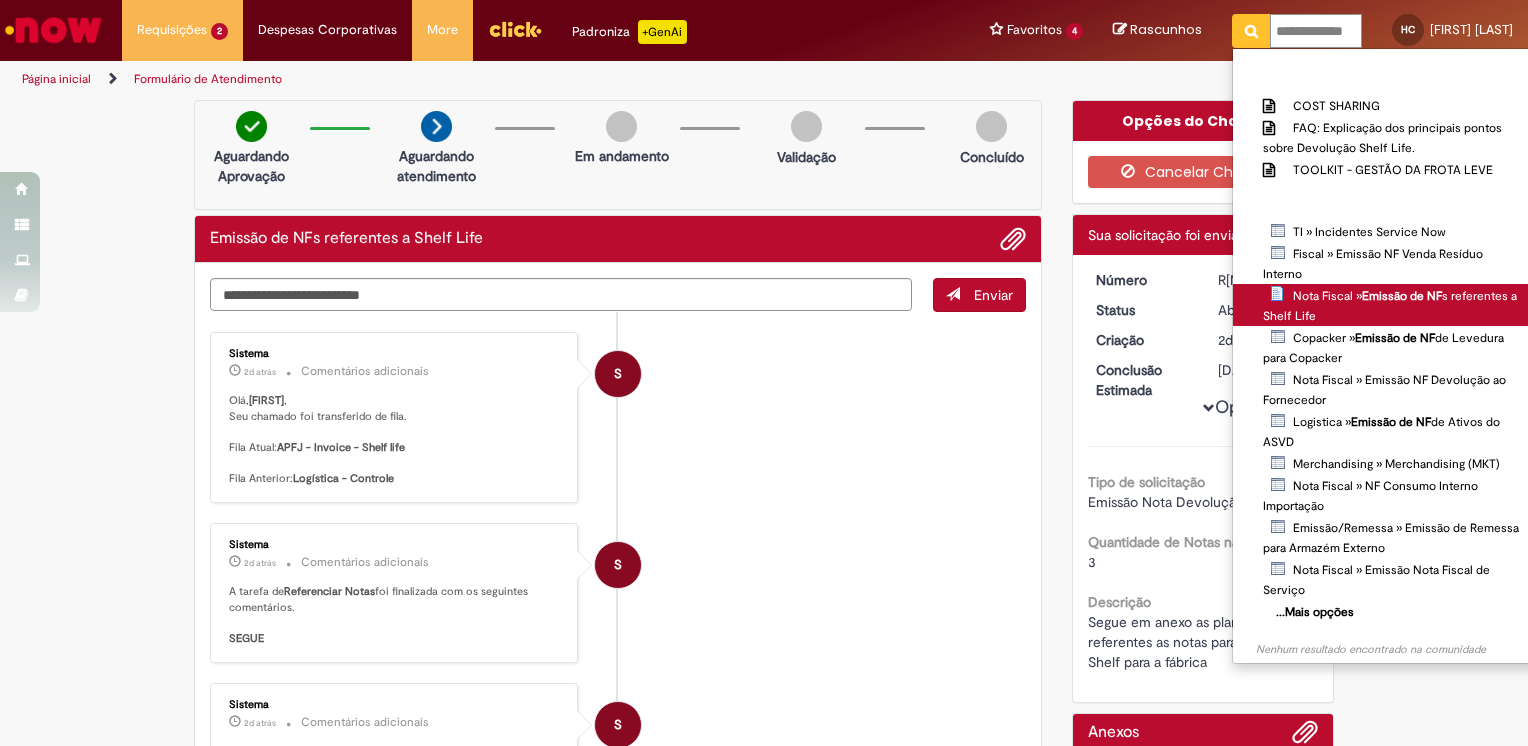 type on "**********" 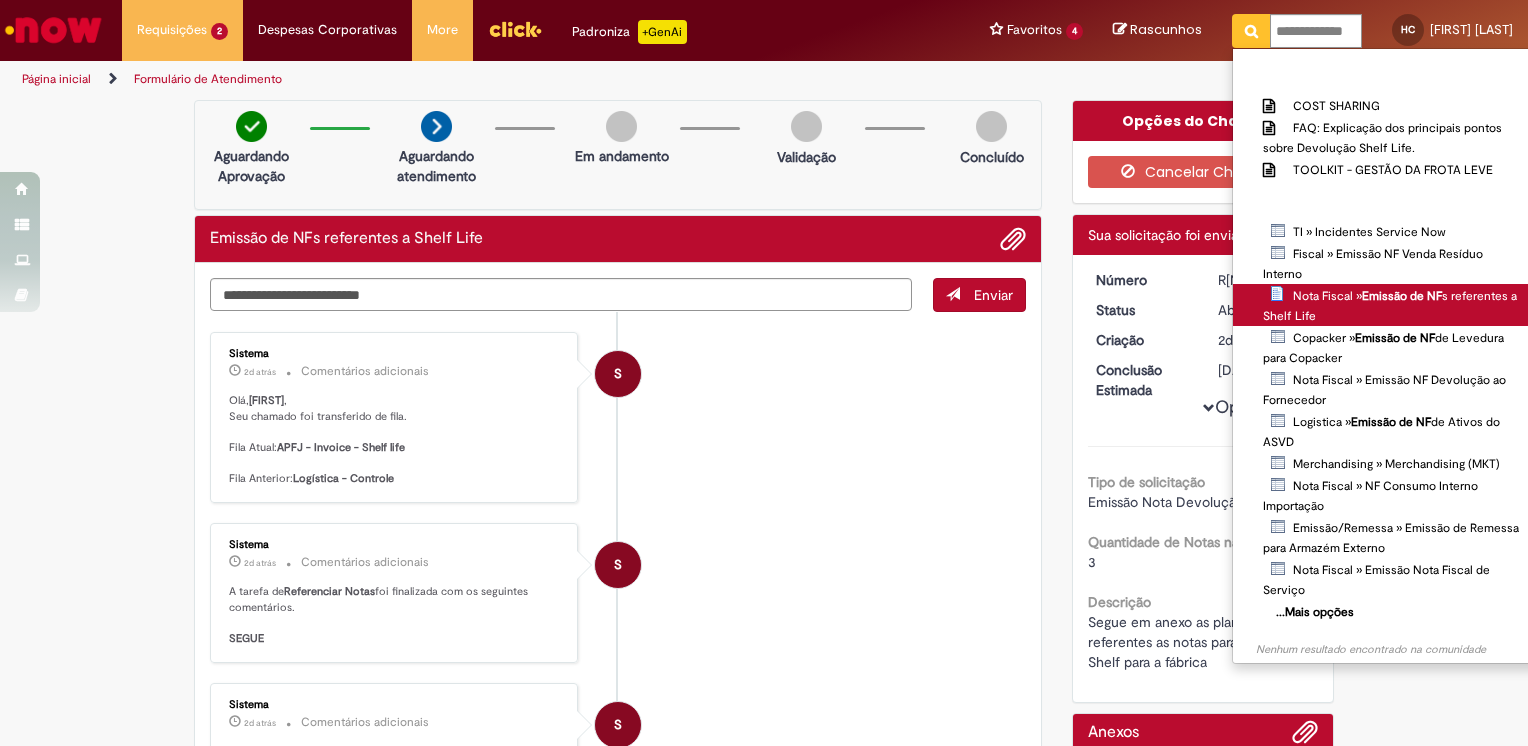 click on "Emissão de NF" at bounding box center (0, 0) 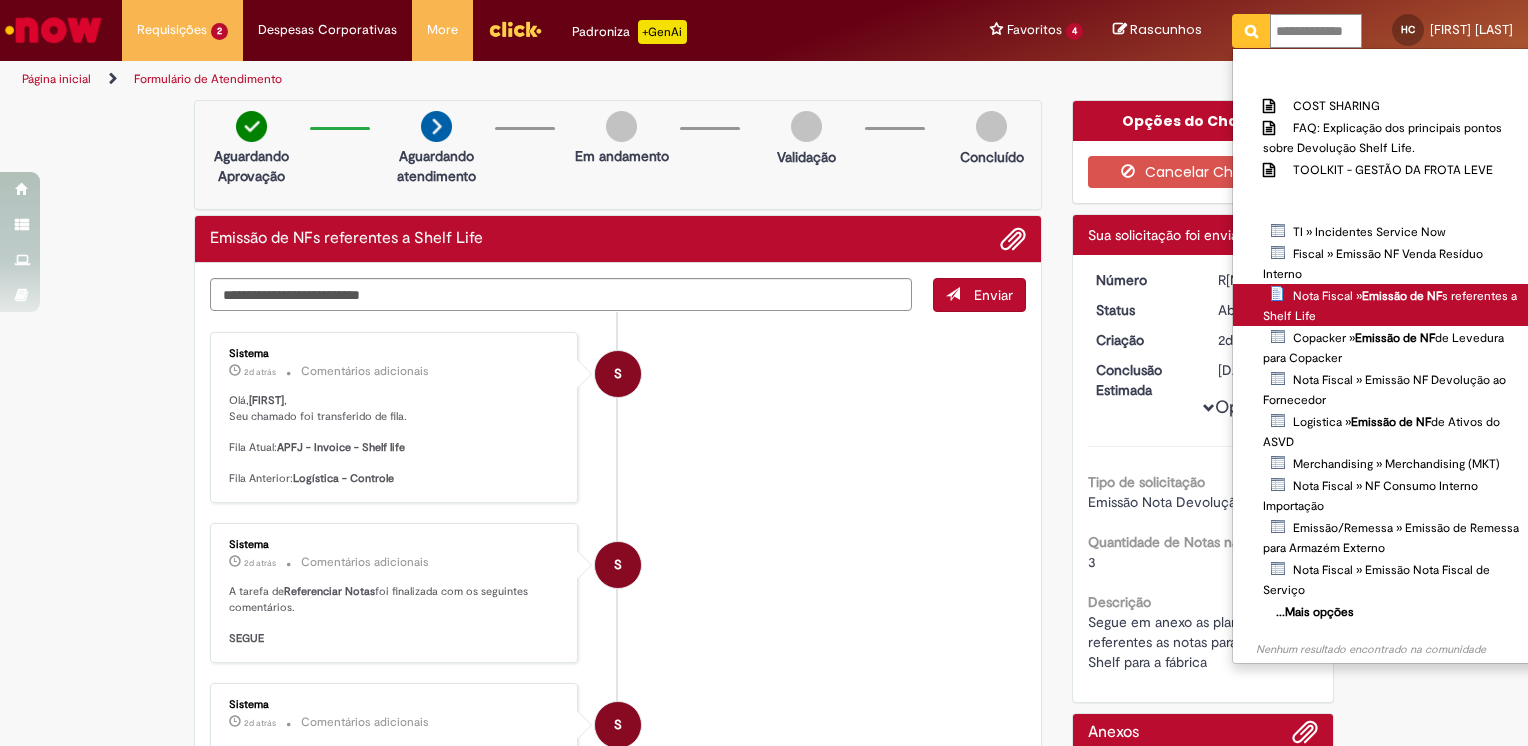 type 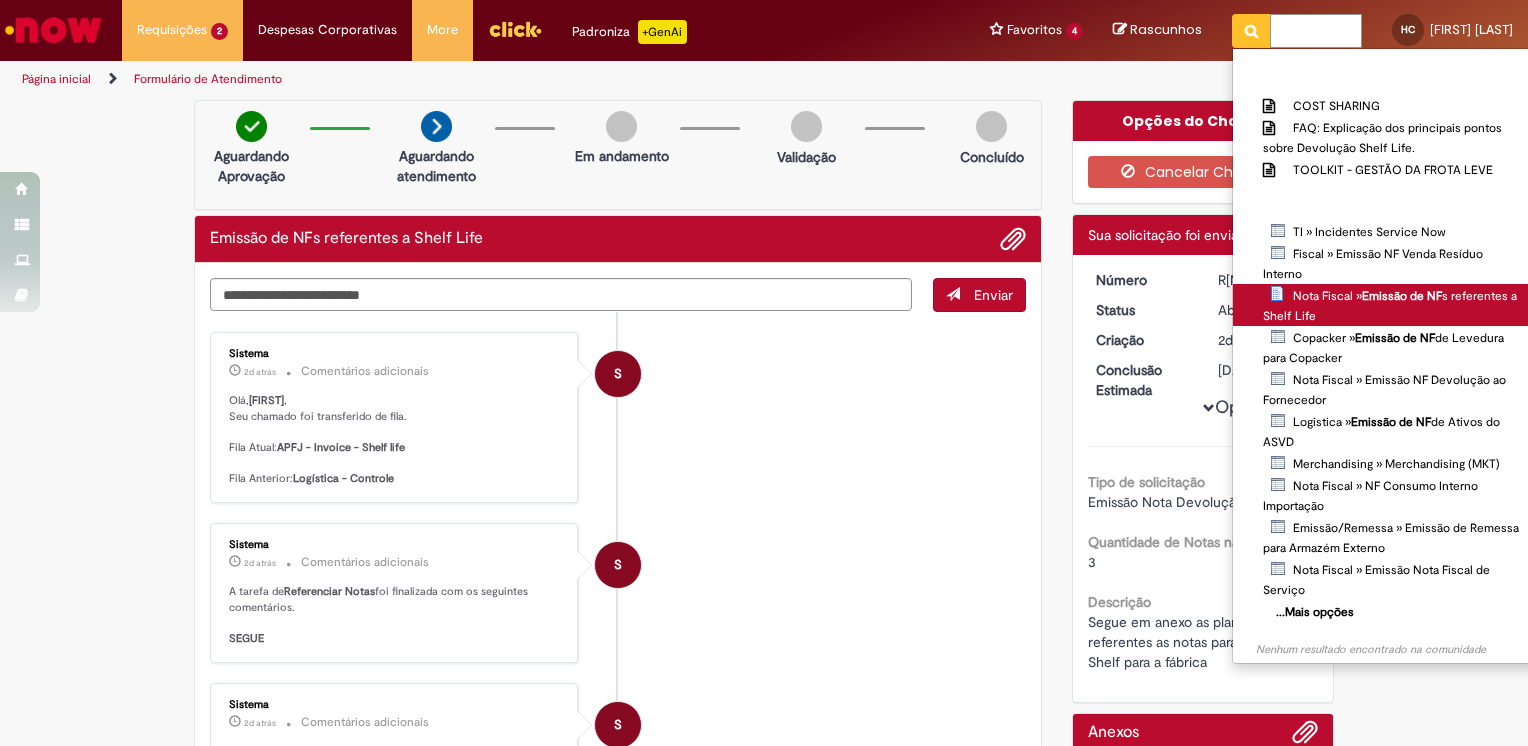 scroll, scrollTop: 0, scrollLeft: 0, axis: both 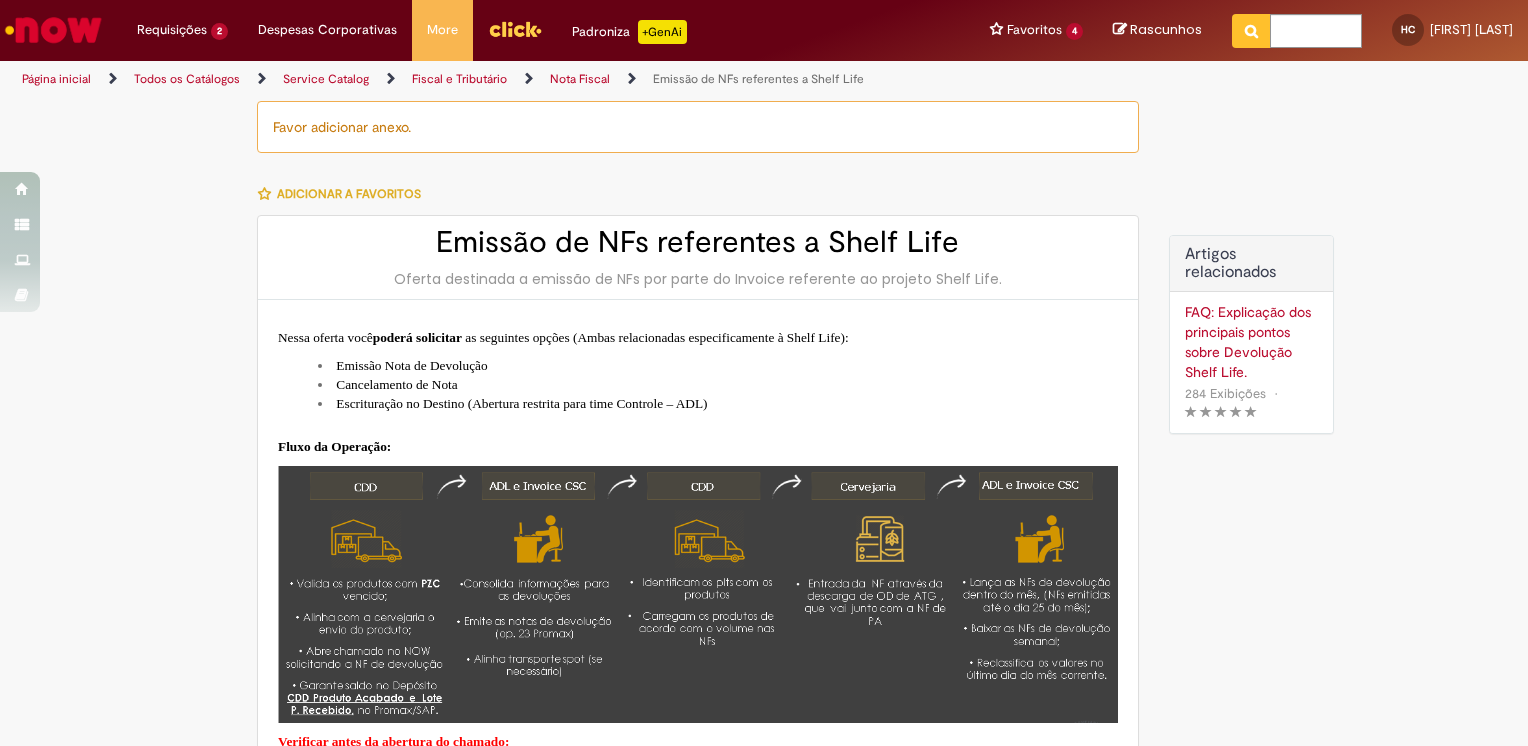 type on "**********" 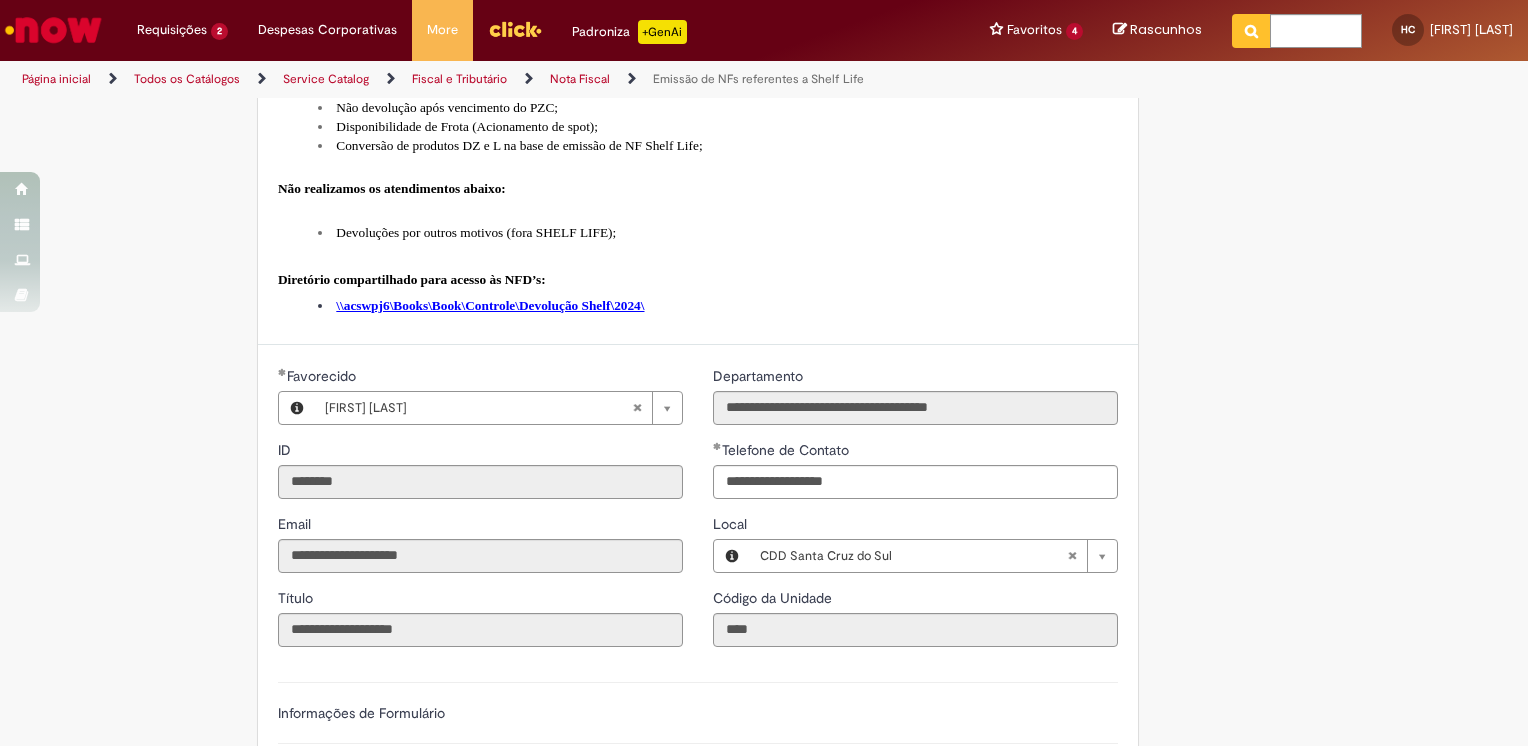 scroll, scrollTop: 900, scrollLeft: 0, axis: vertical 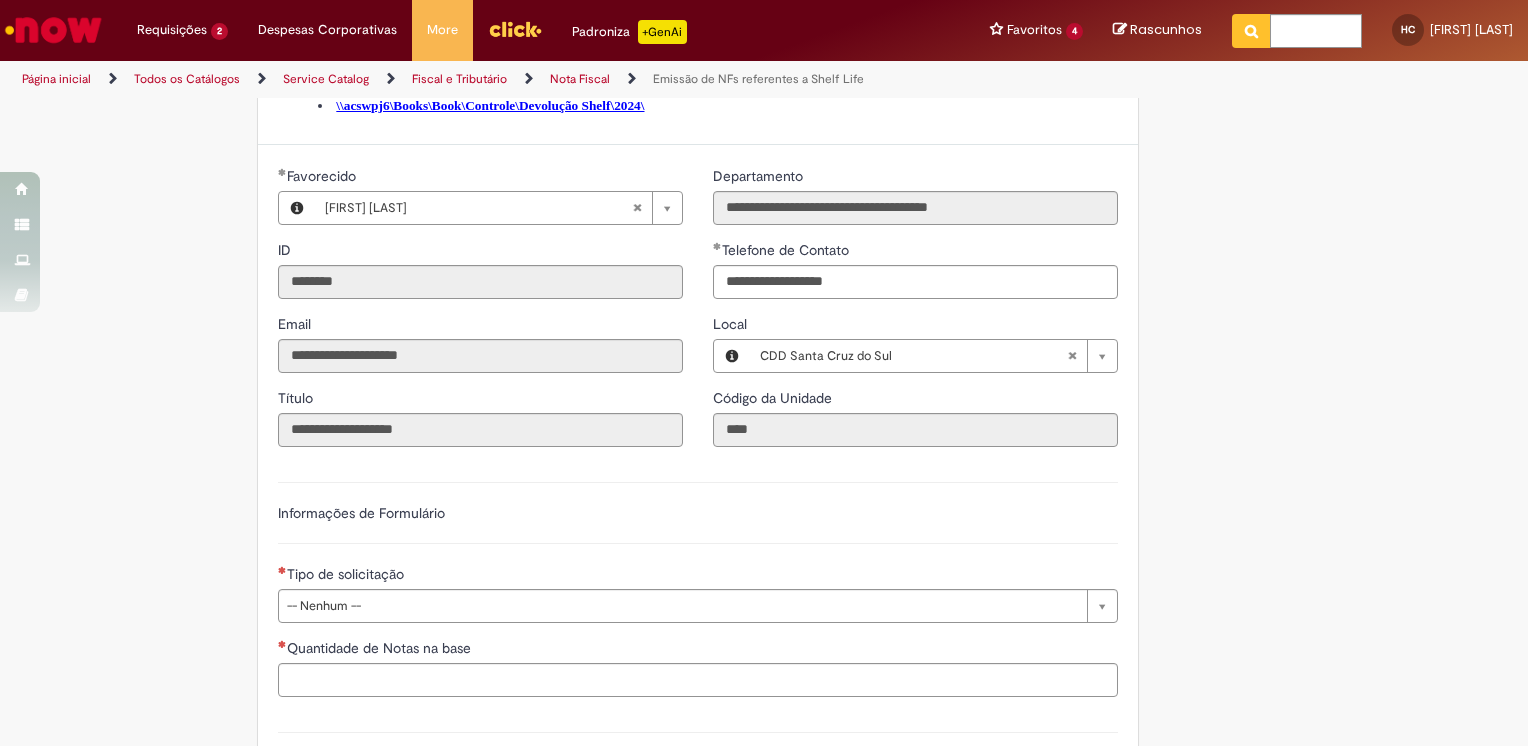 type 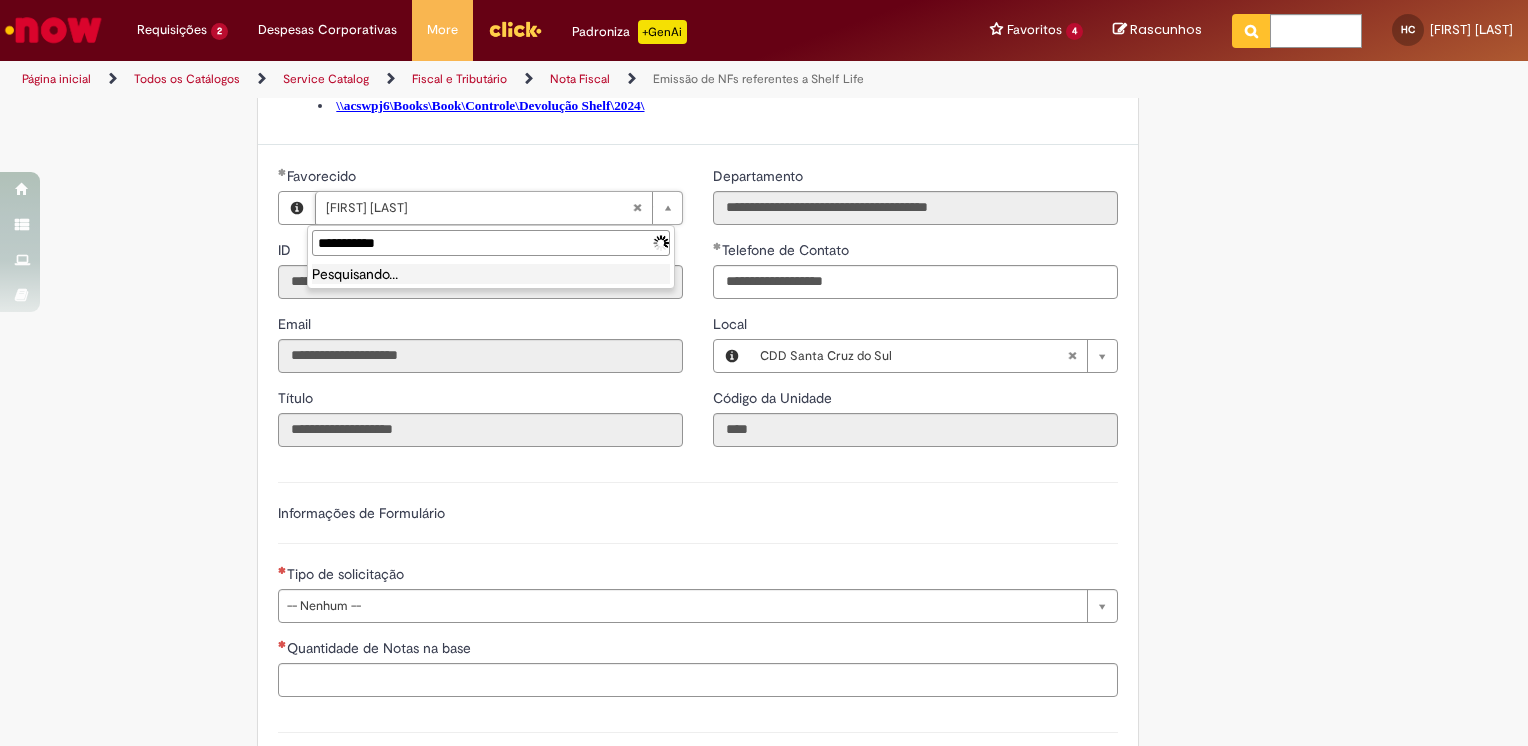 type on "*********" 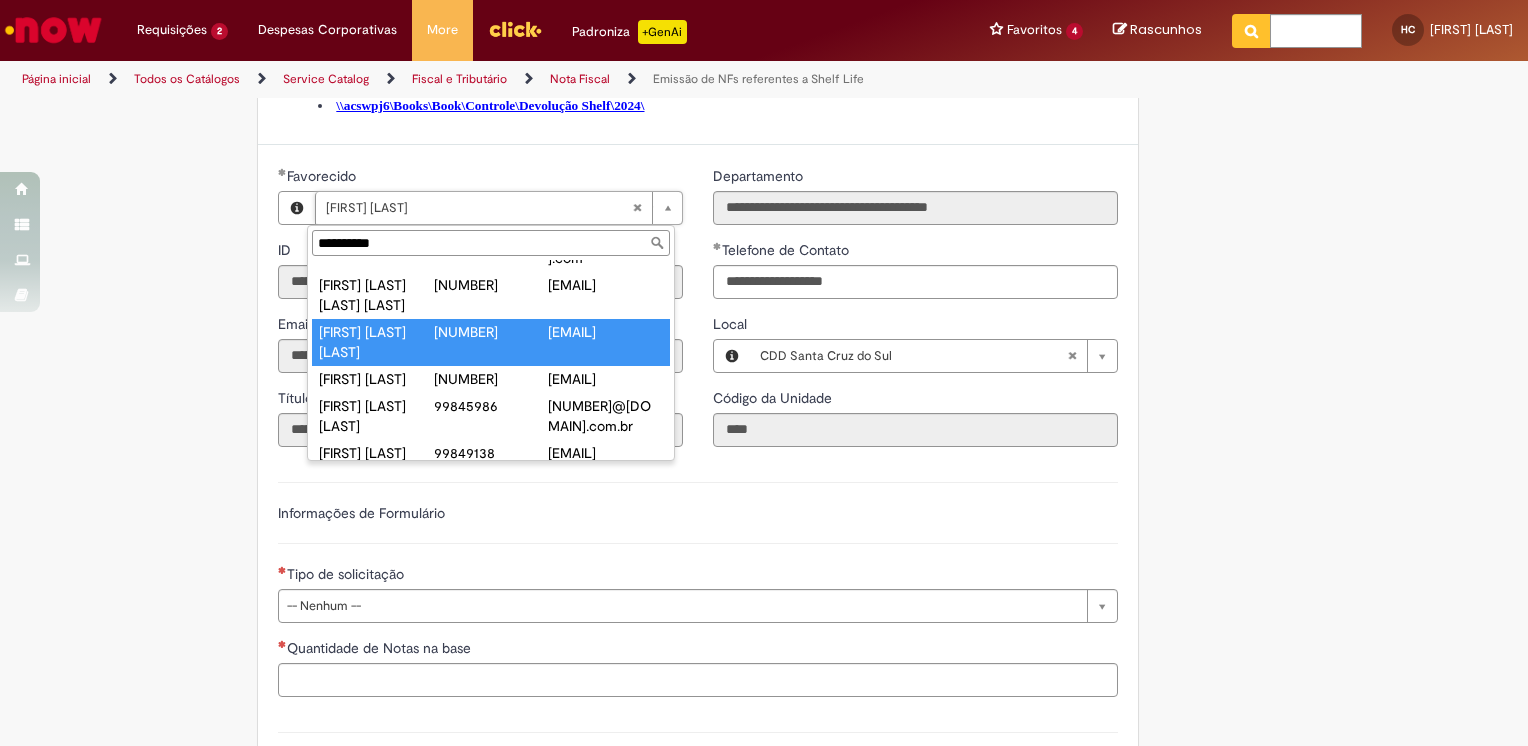 scroll, scrollTop: 400, scrollLeft: 0, axis: vertical 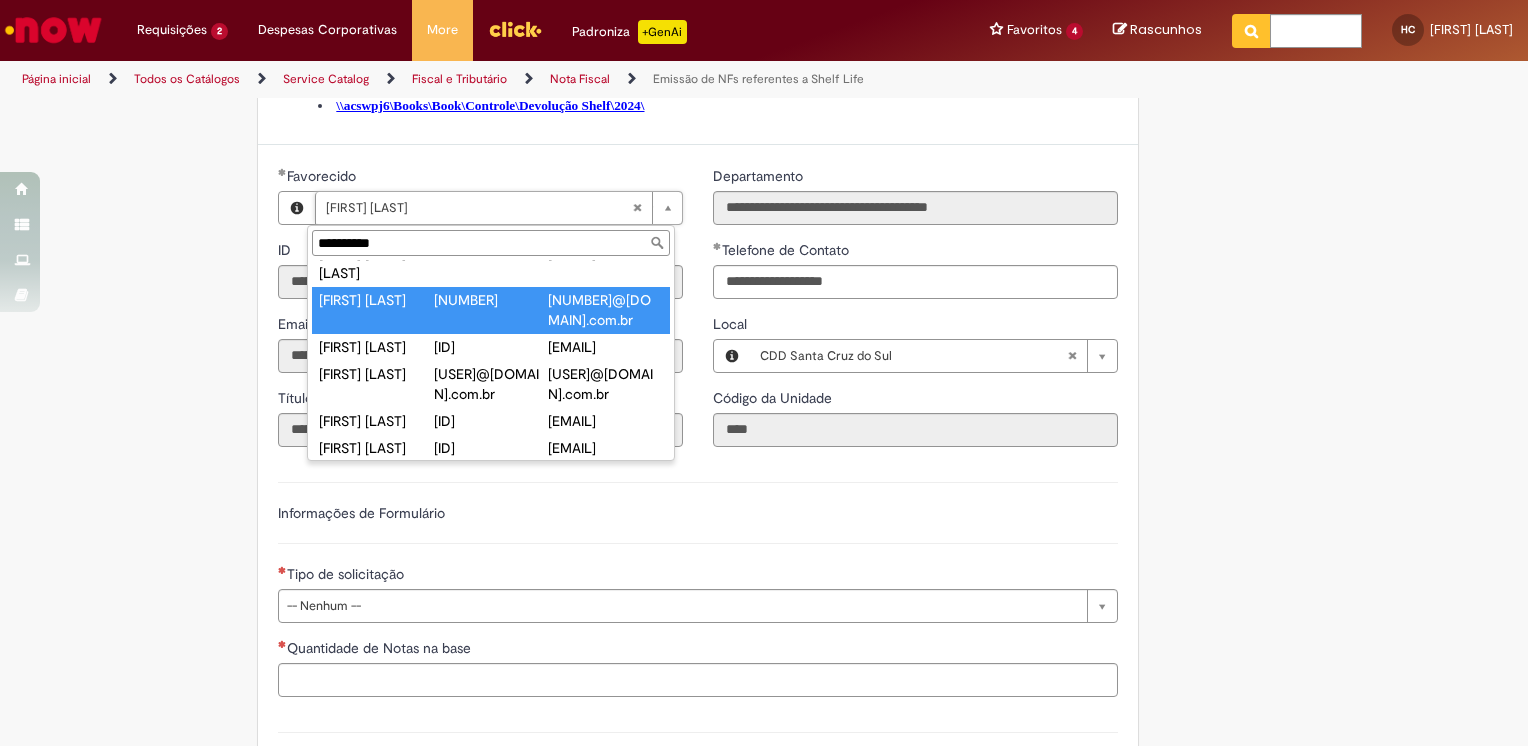 type on "**********" 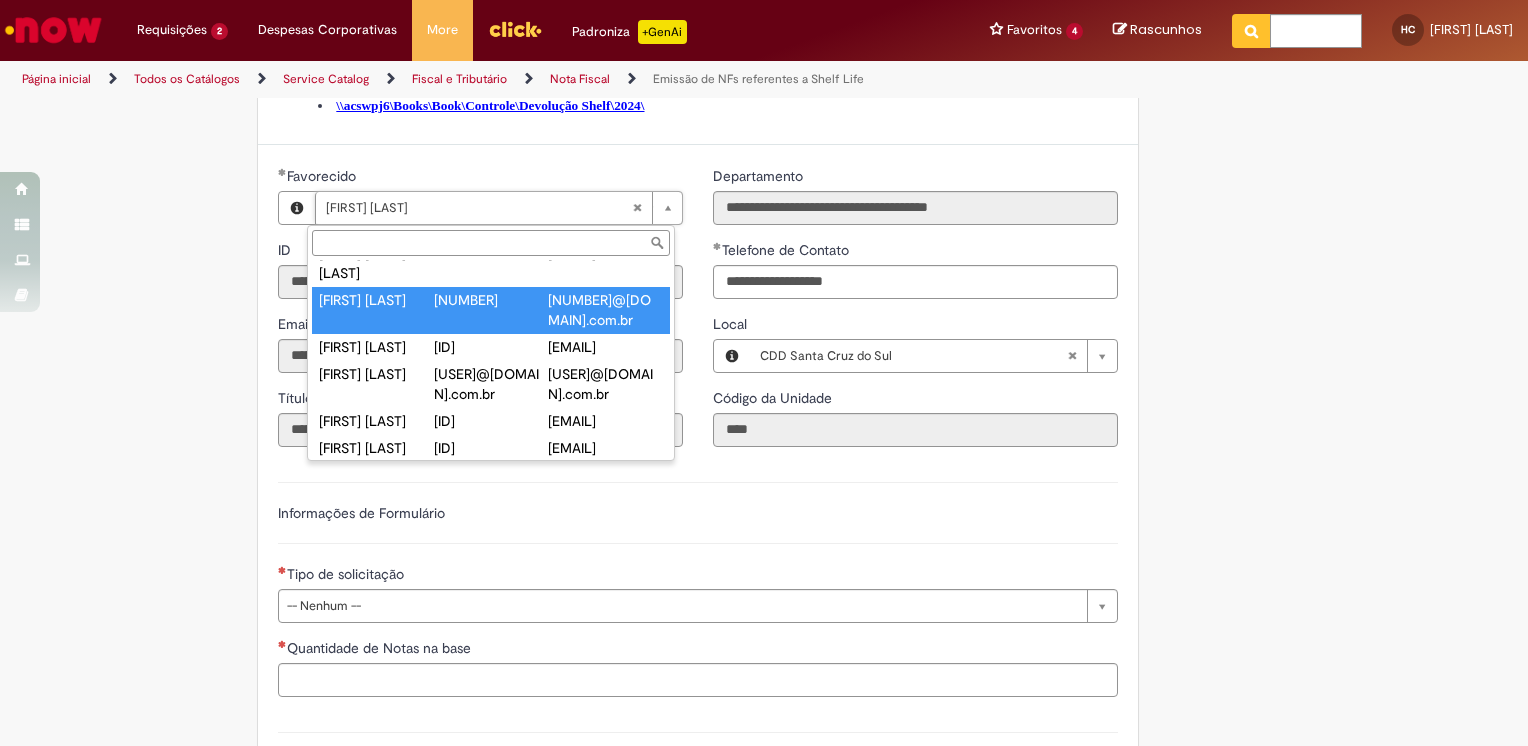 type on "********" 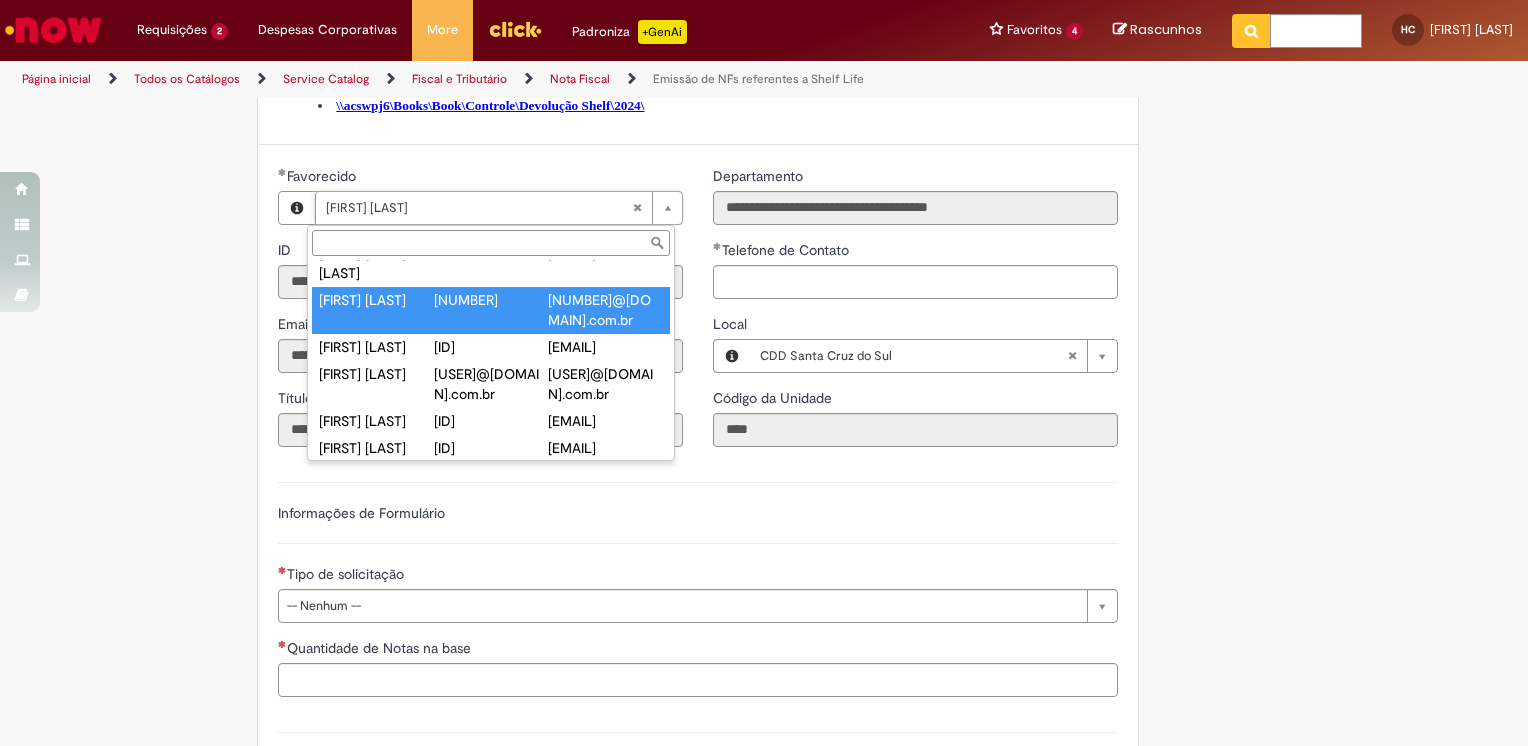 type on "**********" 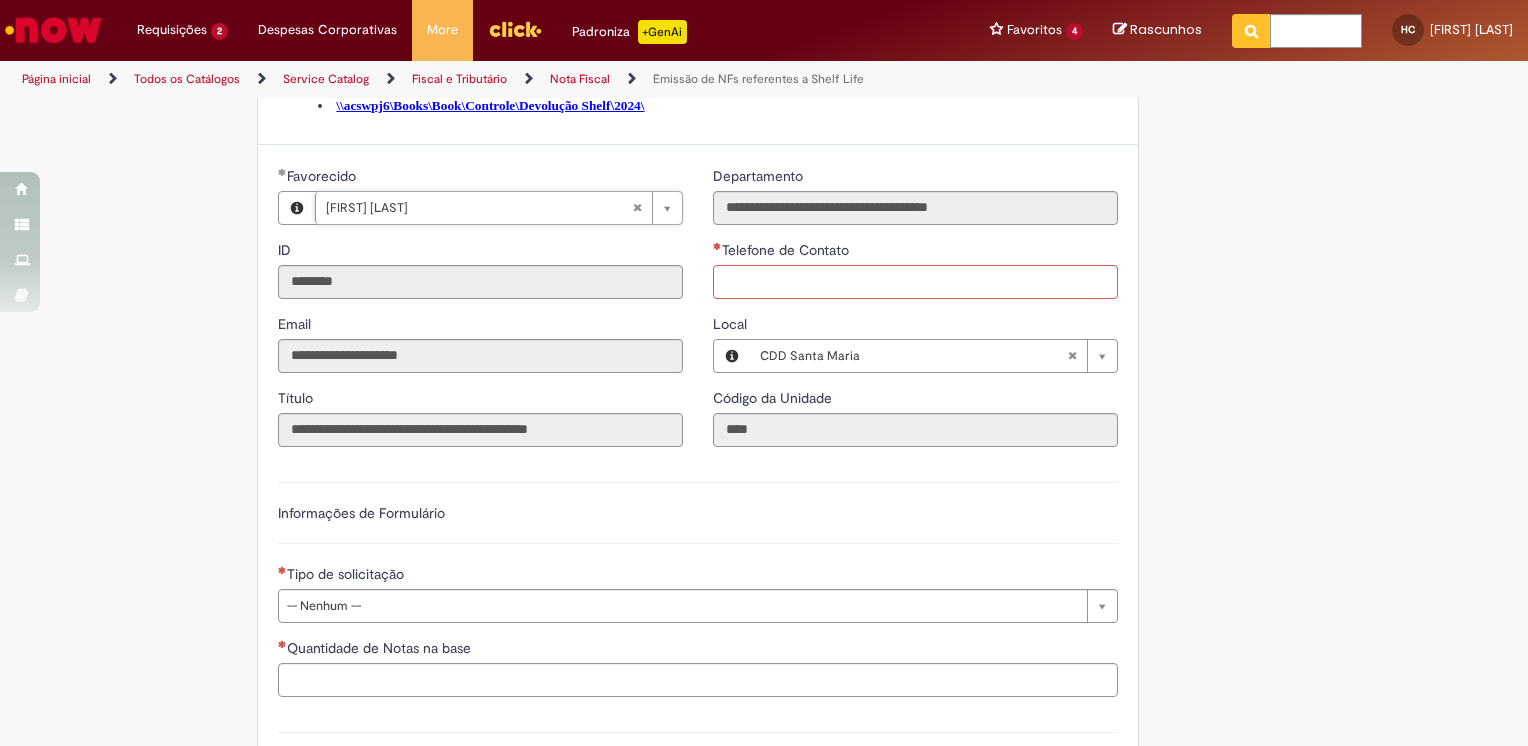 click on "Telefone de Contato" at bounding box center (915, 282) 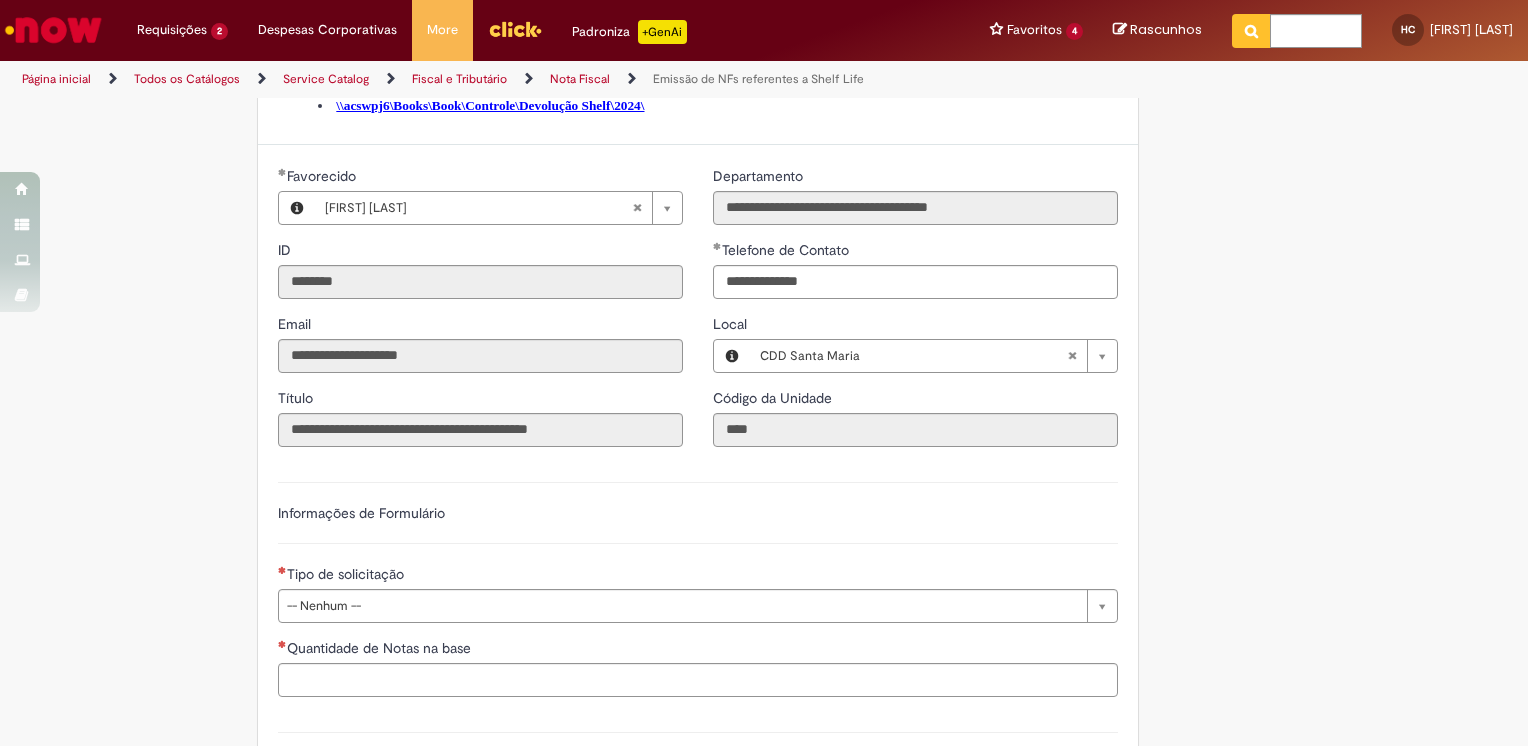 click on "Favor adicionar anexo.
Adicionar a Favoritos
Emissão de NFs referentes a Shelf Life
Oferta destinada a emissão de NFs por parte do Invoice referente ao projeto Shelf Life.
Nessa oferta você  poderá solicitar   as seguintes opções (Ambas relacionadas especificamente à Shelf Life):
Emissão Nota de Devolução
Cancelamento de Nota
Escrituração no Destino (Abertura restrita para time Controle – ADL)
Fluxo da Operação:
Verificar antes da abertura do chamado:
Saldo disponível em depósito CDD Produto Acabado e lote P. Recebido (Interface em 24 hrs);
Disponibilidade de NF de referência;
Não devolução após vencimento do PZC;
Disponibilidade de Frota (Acionamento de spot);
Conversão de produtos DZ e L na base de emissão de NF Shelf Life;
Não realizamos os atendimentos abaixo:" at bounding box center (764, 215) 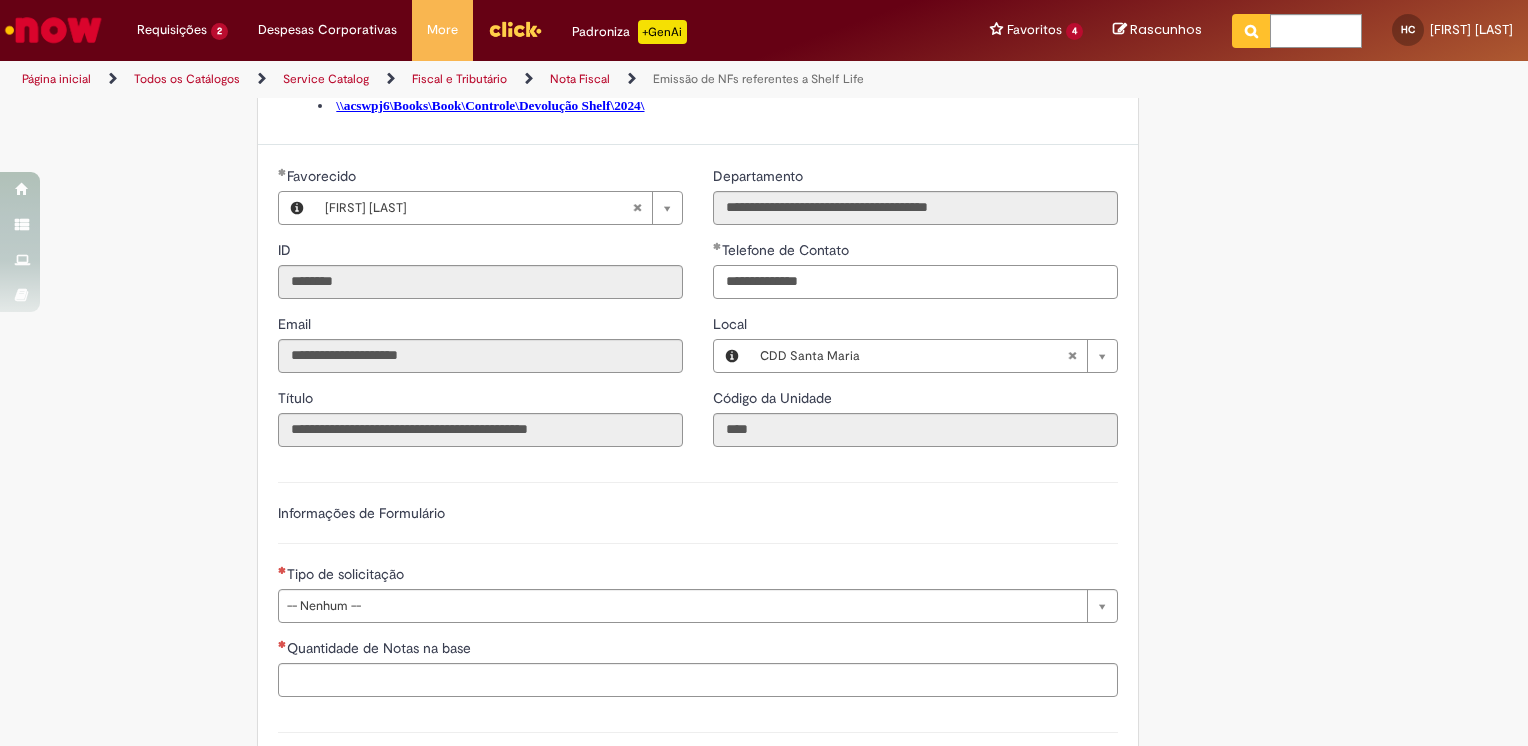 click on "**********" at bounding box center [915, 282] 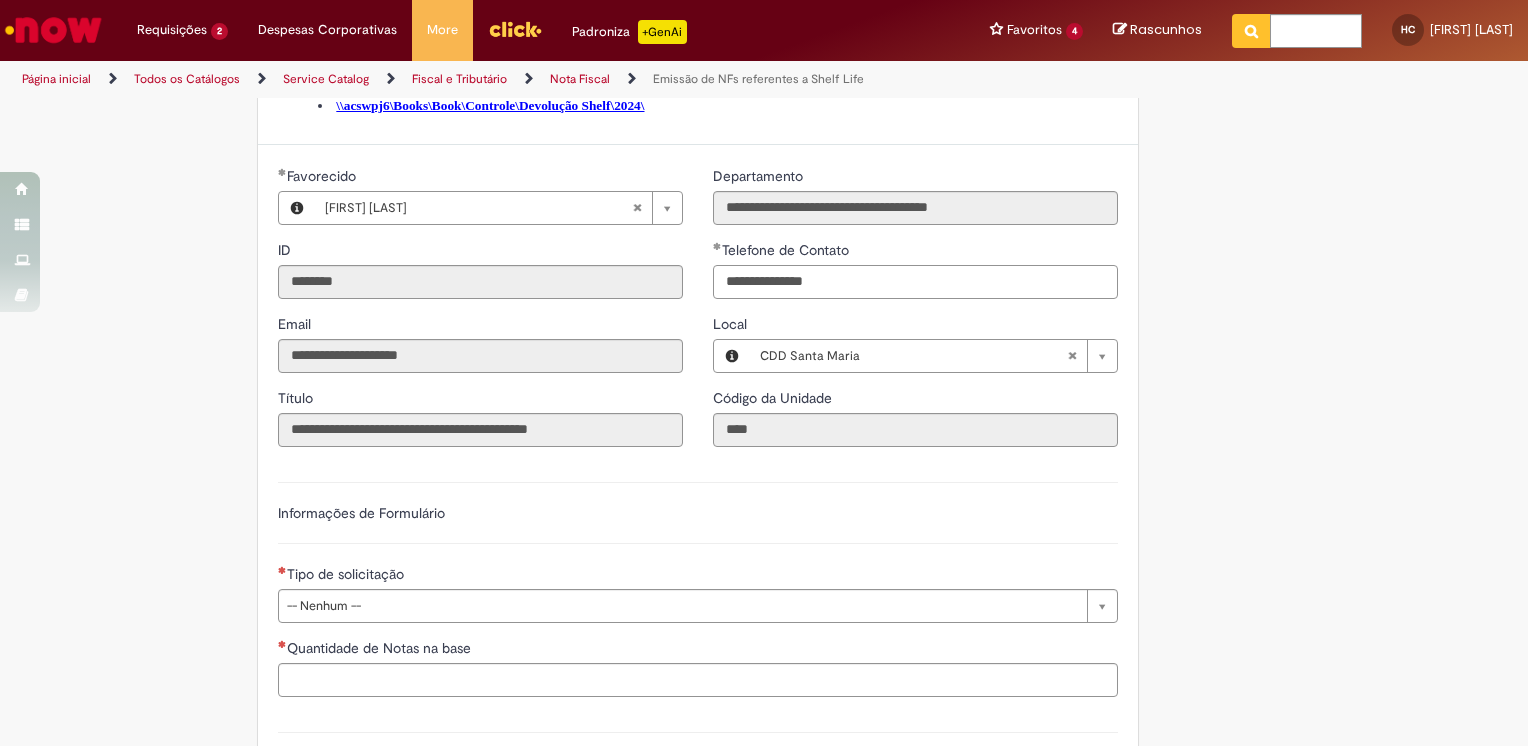 type on "**********" 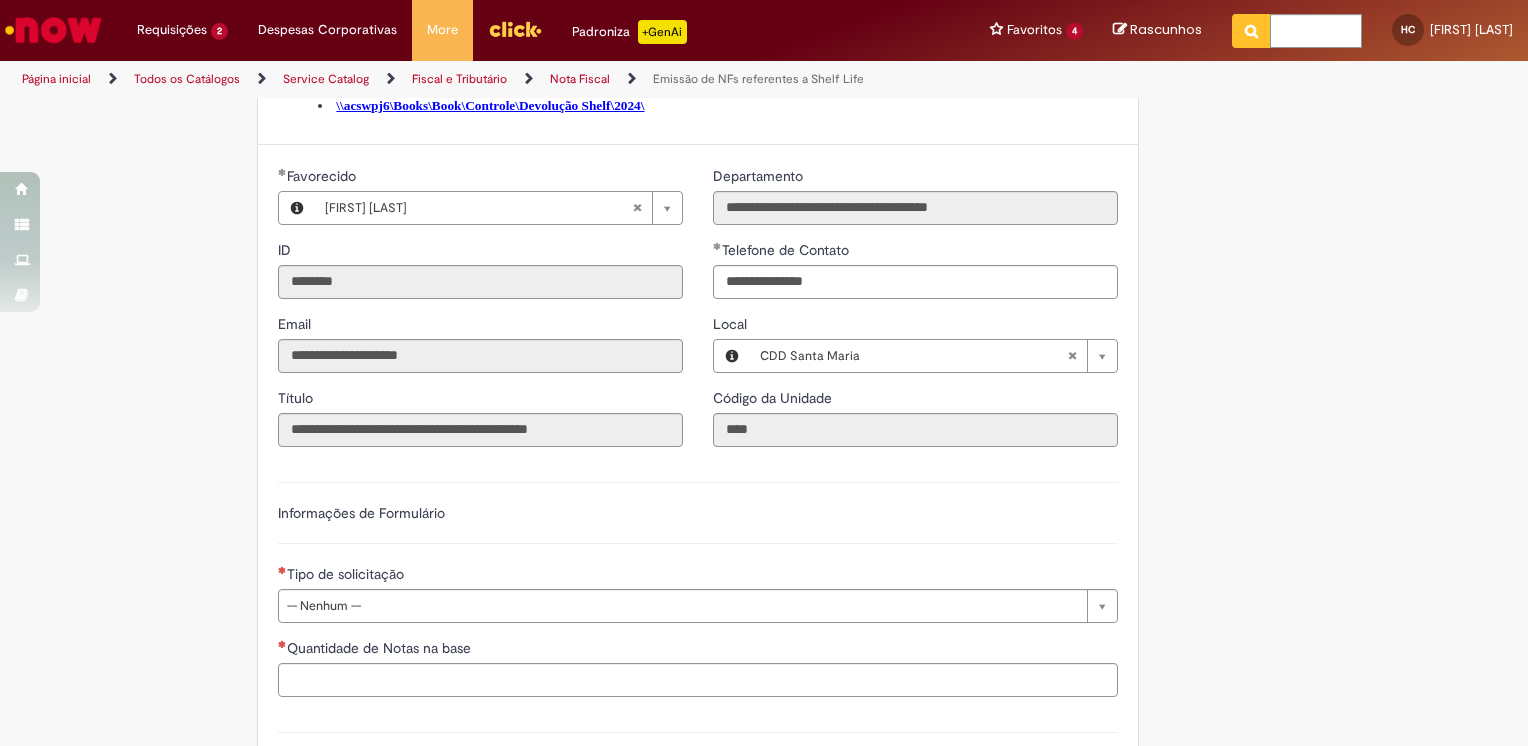 click on "Informações de Formulário" at bounding box center [698, 523] 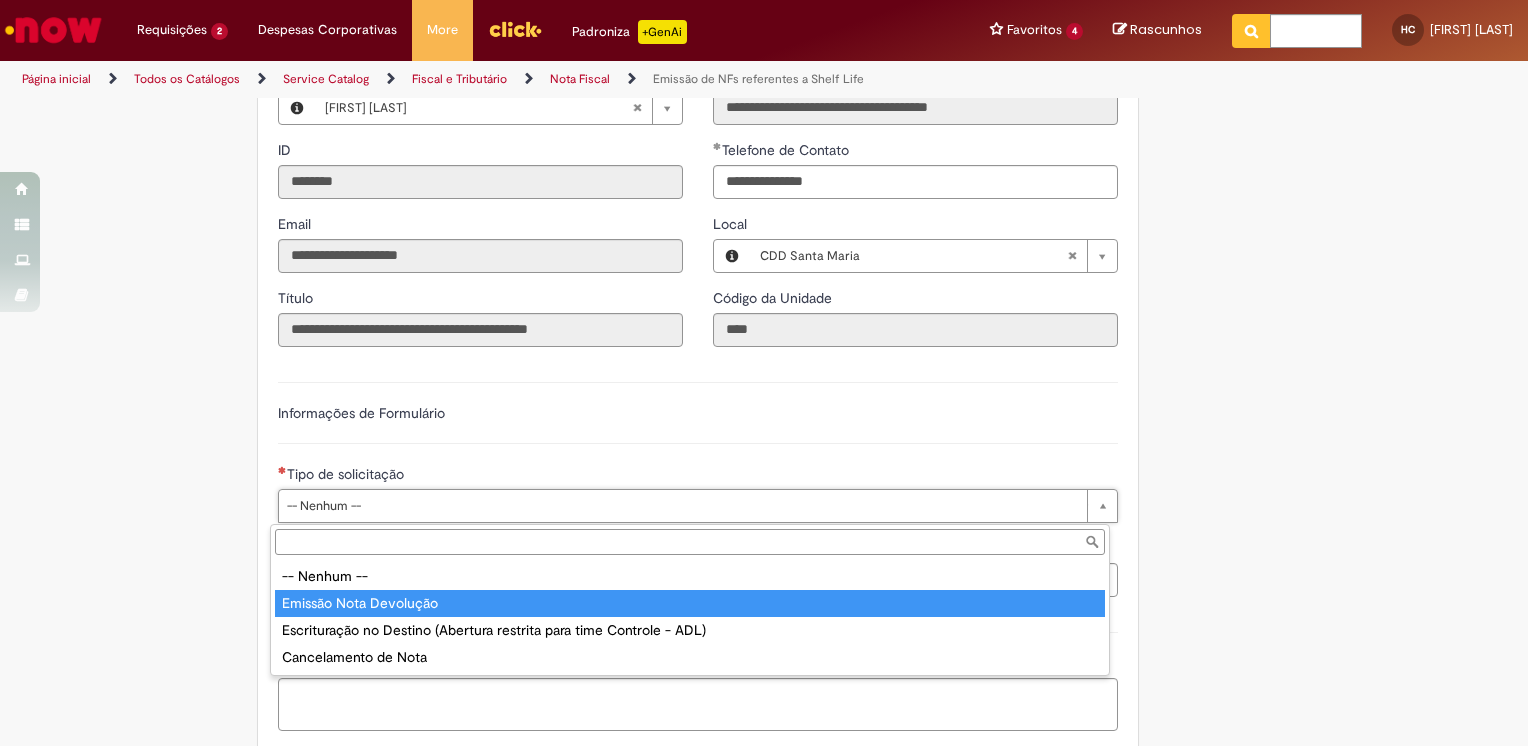 type on "**********" 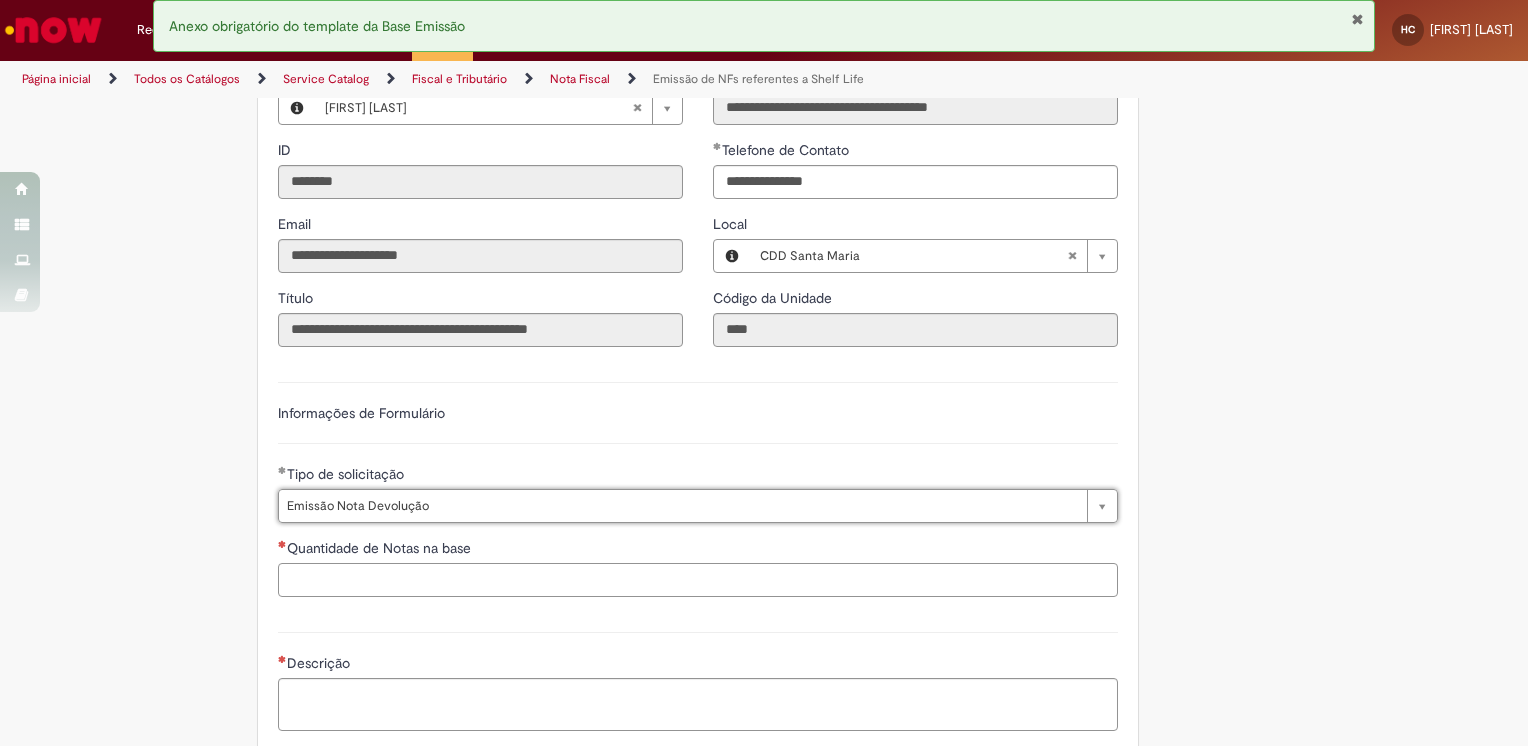 click on "Quantidade de Notas na base" at bounding box center [698, 580] 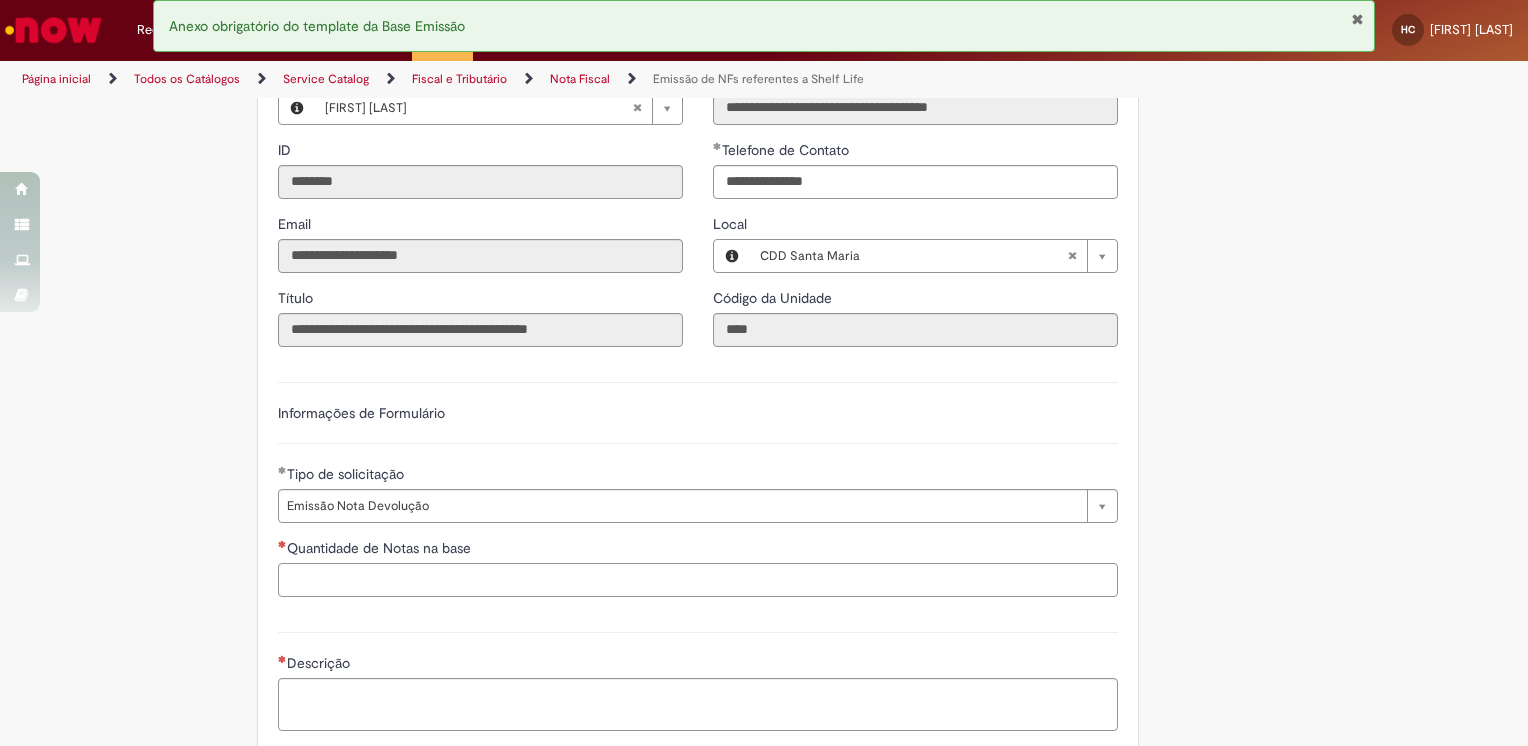 type on "*" 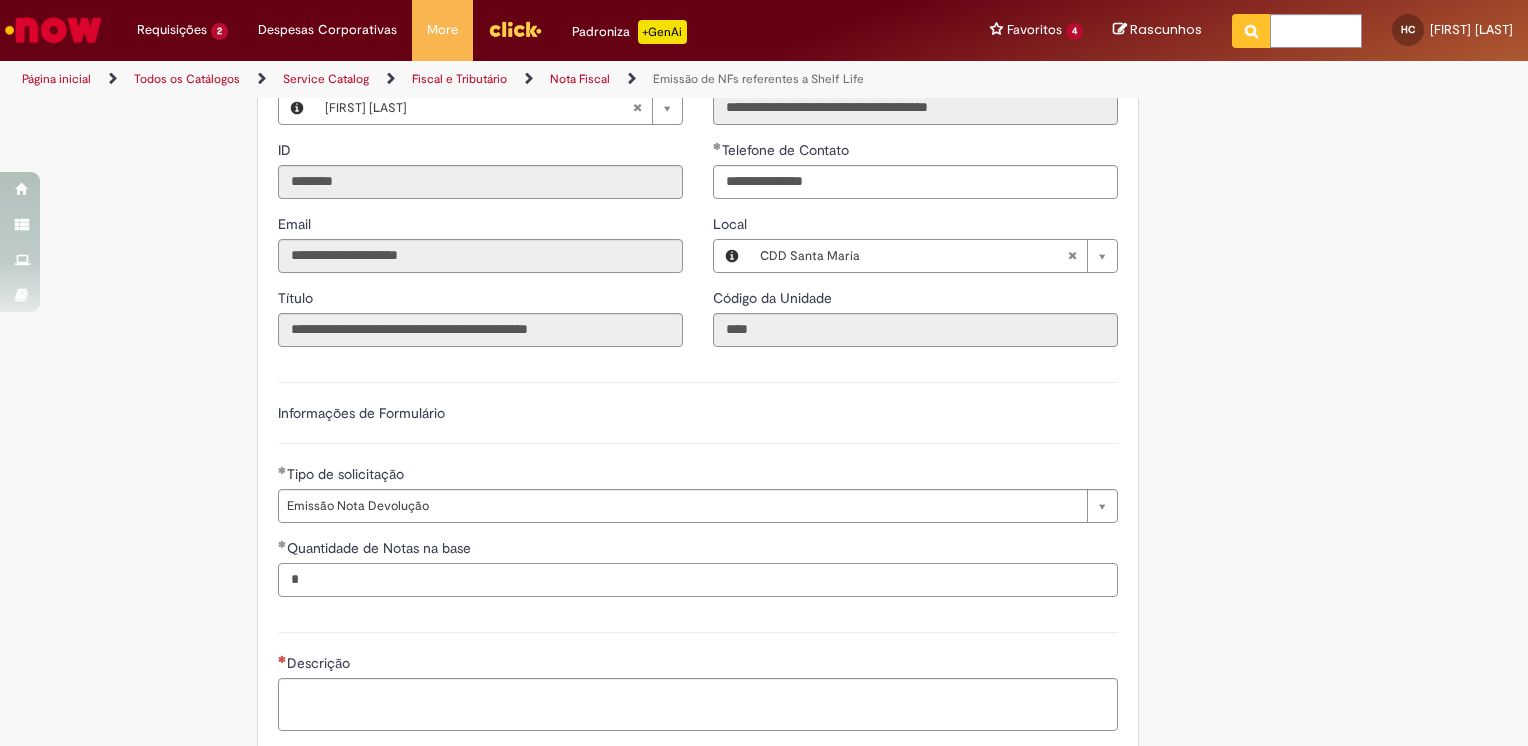 scroll, scrollTop: 1100, scrollLeft: 0, axis: vertical 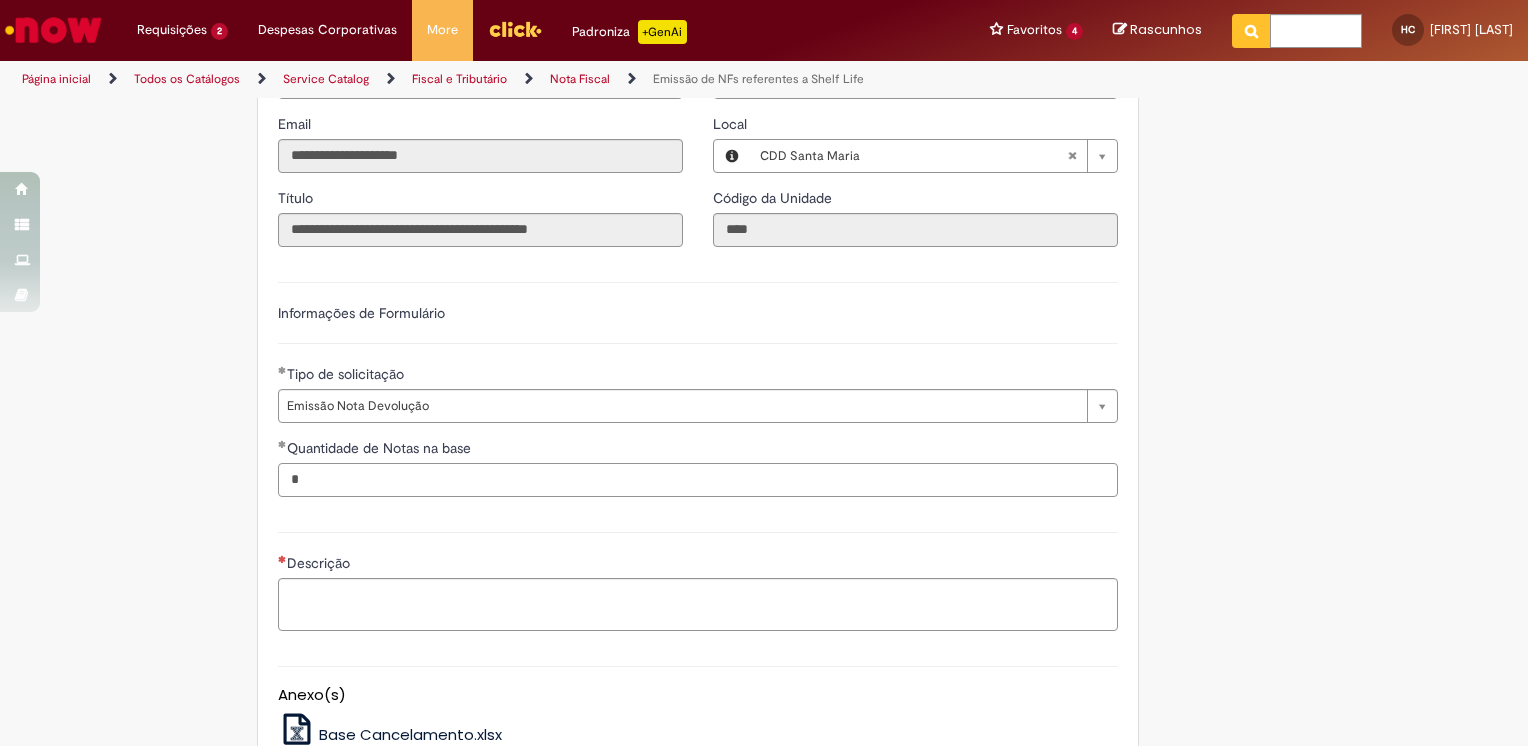 type on "*" 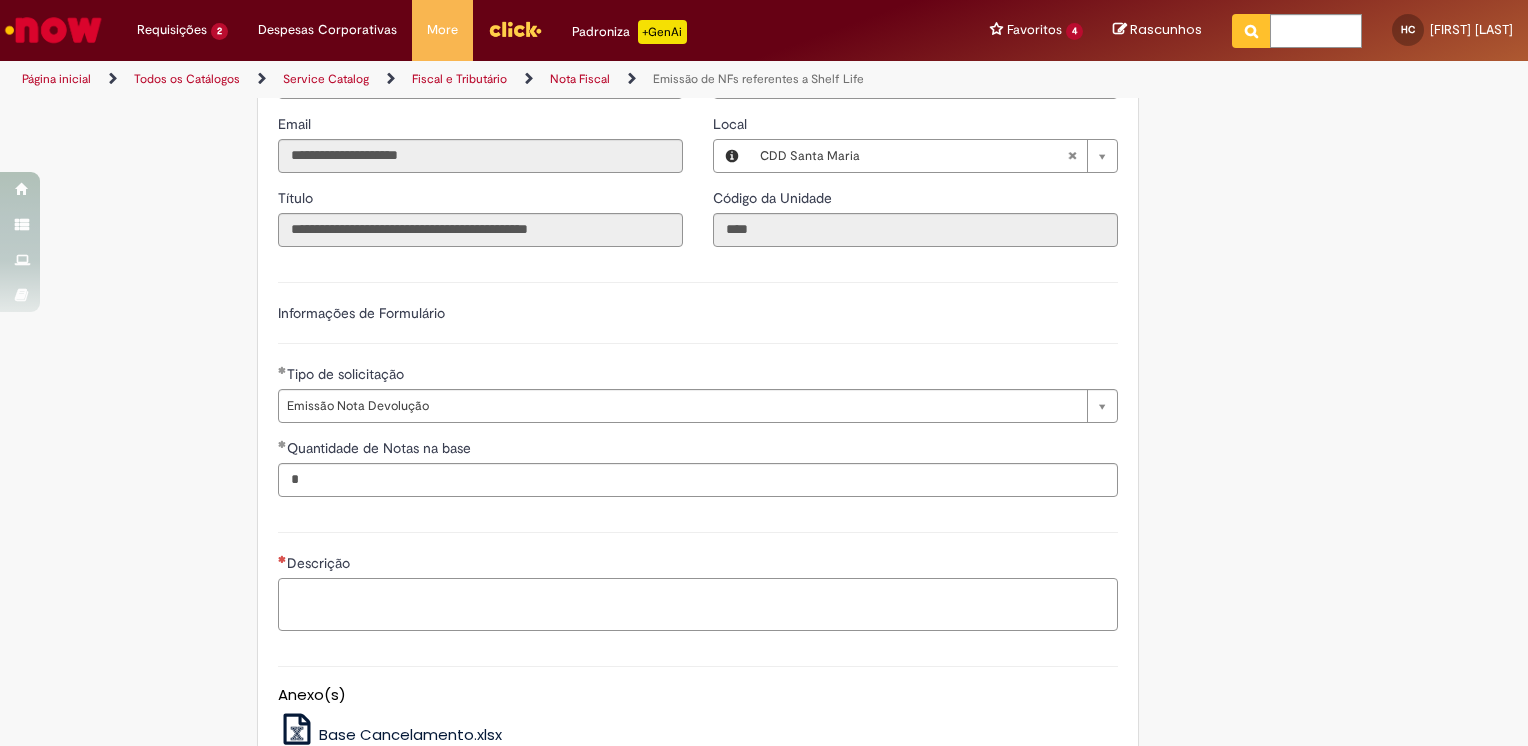 click on "Descrição" at bounding box center [698, 605] 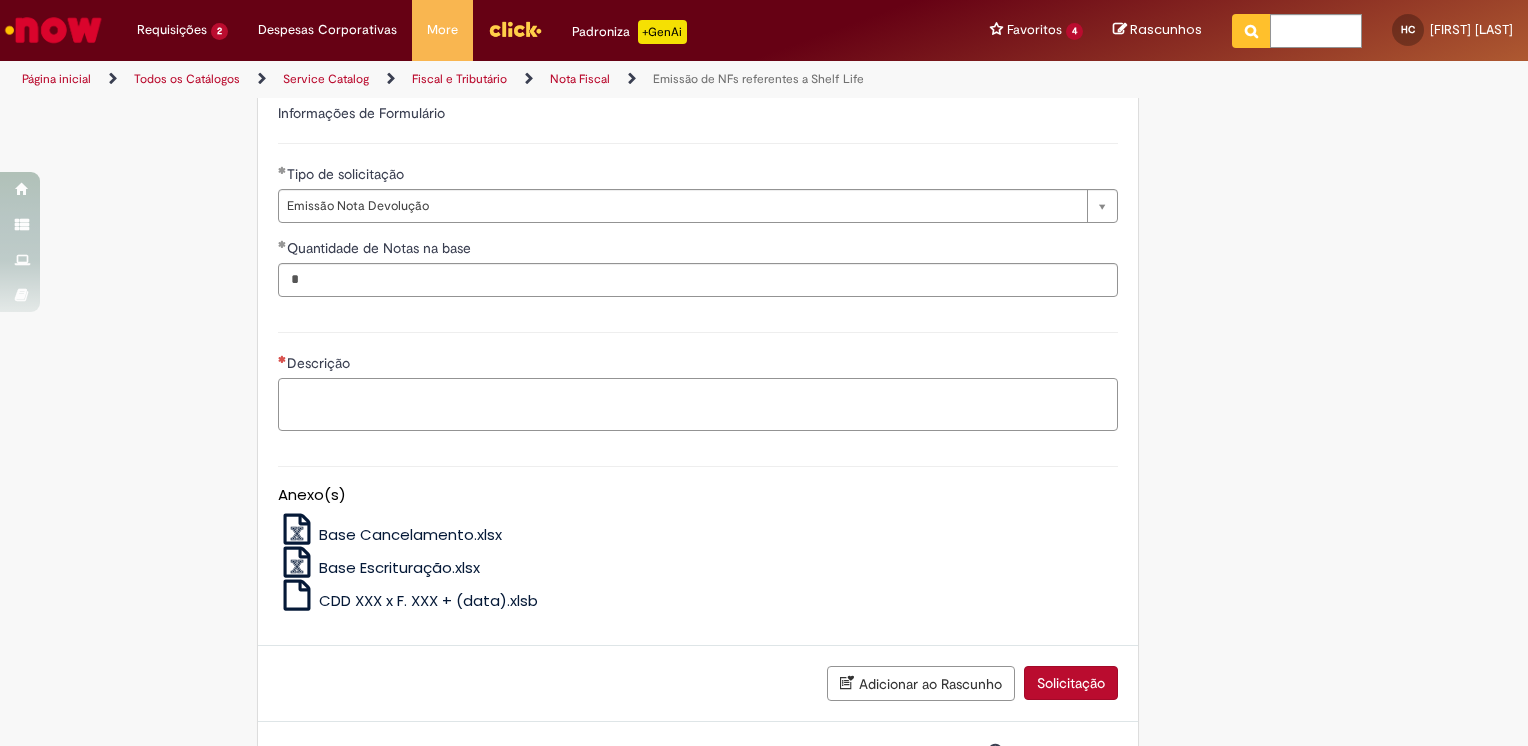 scroll, scrollTop: 1387, scrollLeft: 0, axis: vertical 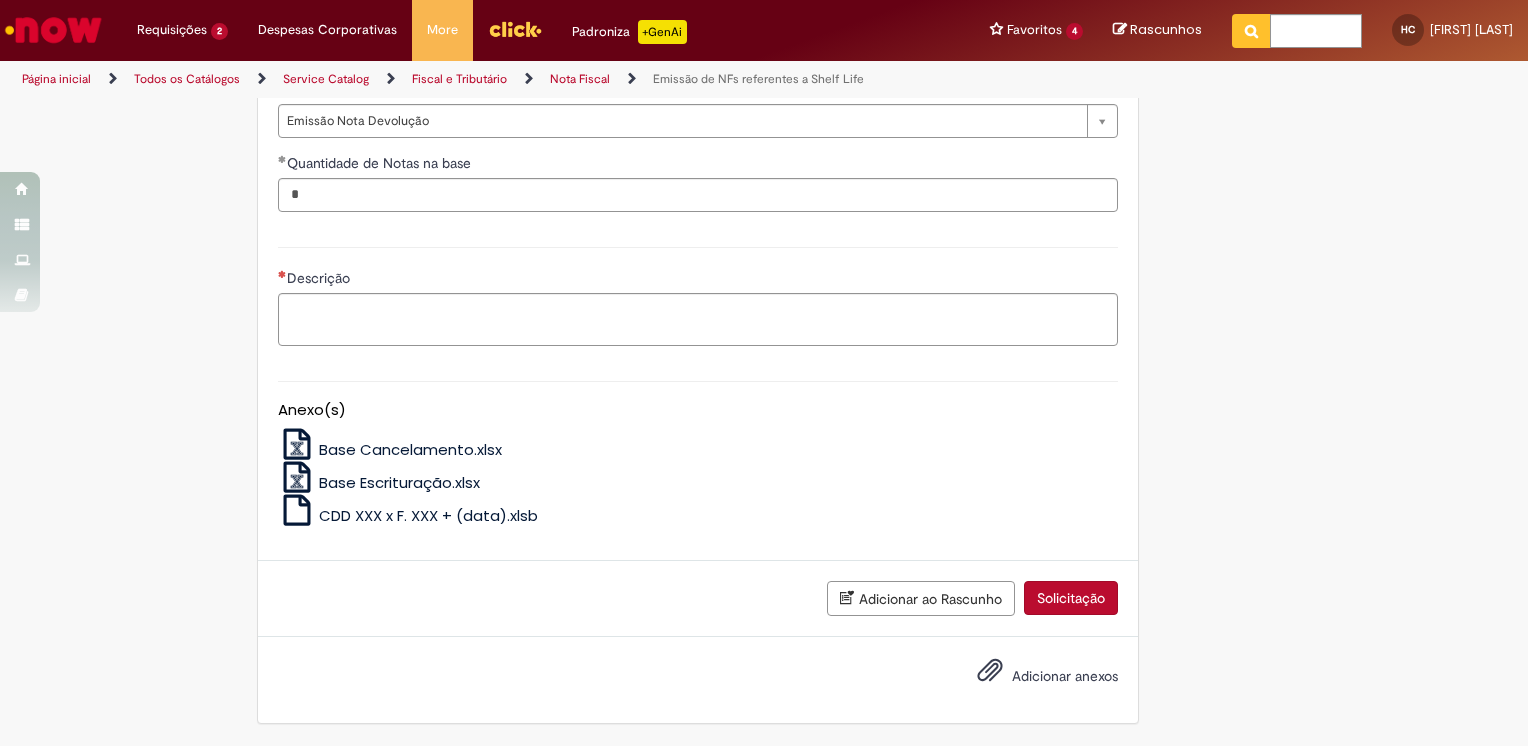 click on "Adicionar anexos" at bounding box center (1033, 677) 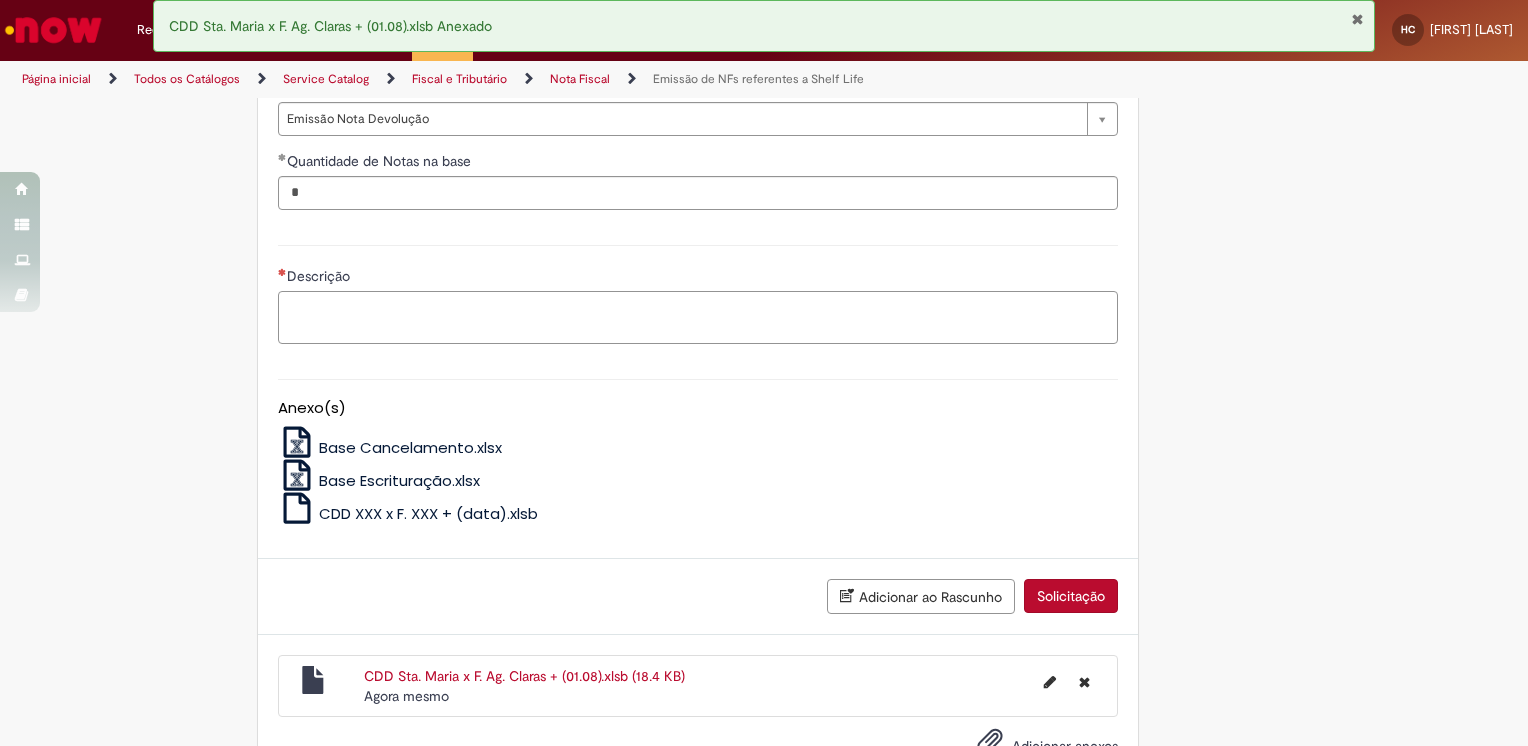 click on "Descrição" at bounding box center (698, 318) 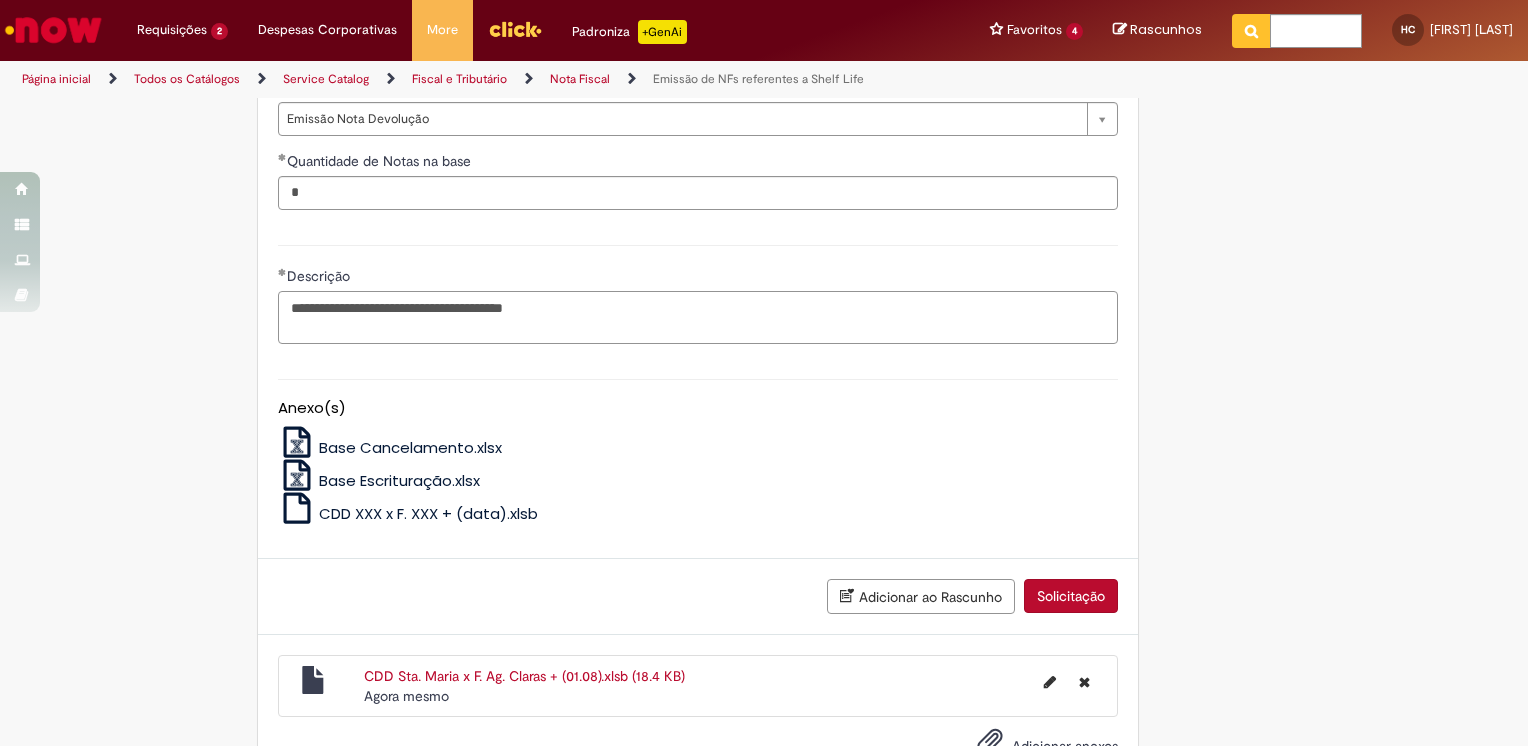 type on "**********" 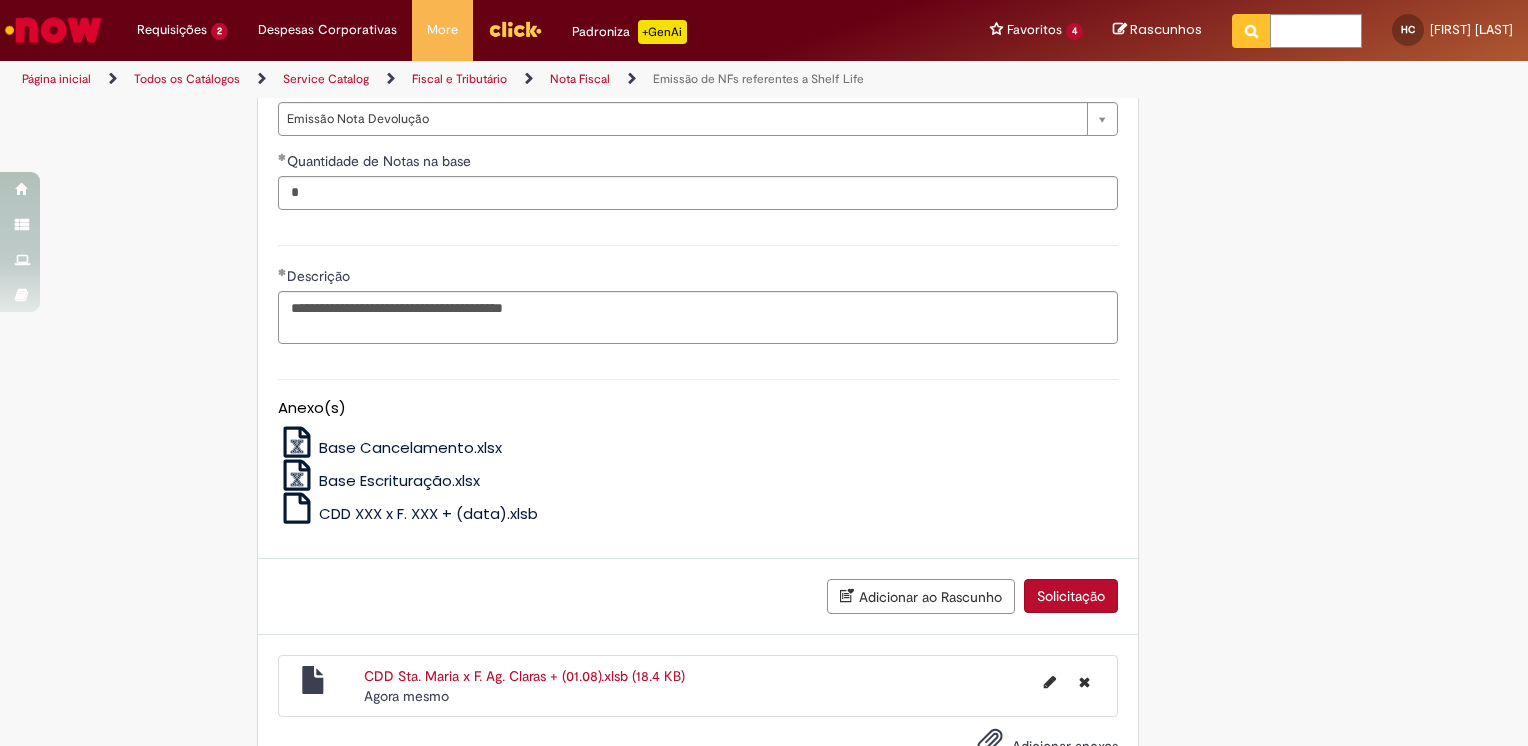 click on "Anexo(s)
Base Cancelamento.xlsx
Base Escrituração.xlsx
CDD XXX x F. XXX + (data).xlsb" at bounding box center (698, 448) 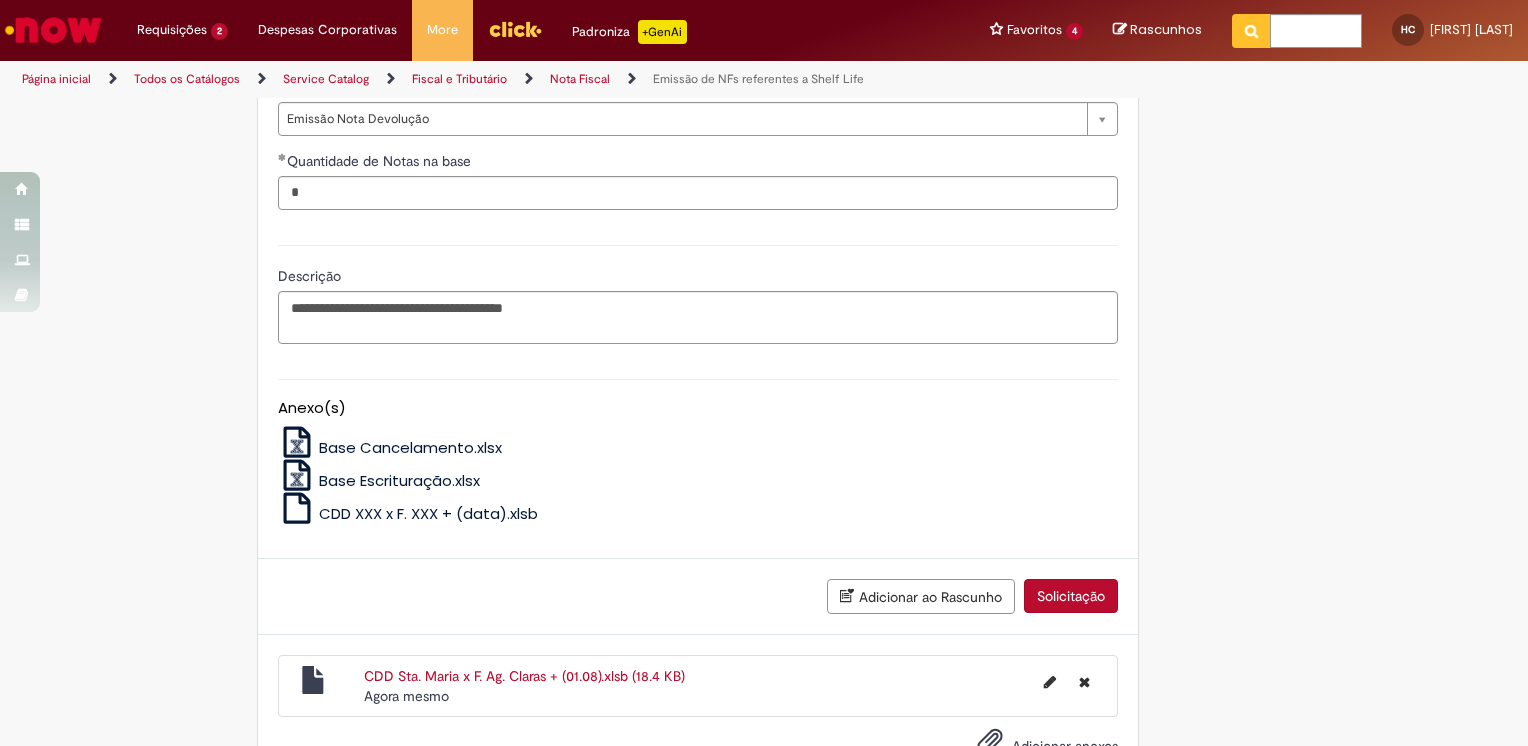 scroll, scrollTop: 1459, scrollLeft: 0, axis: vertical 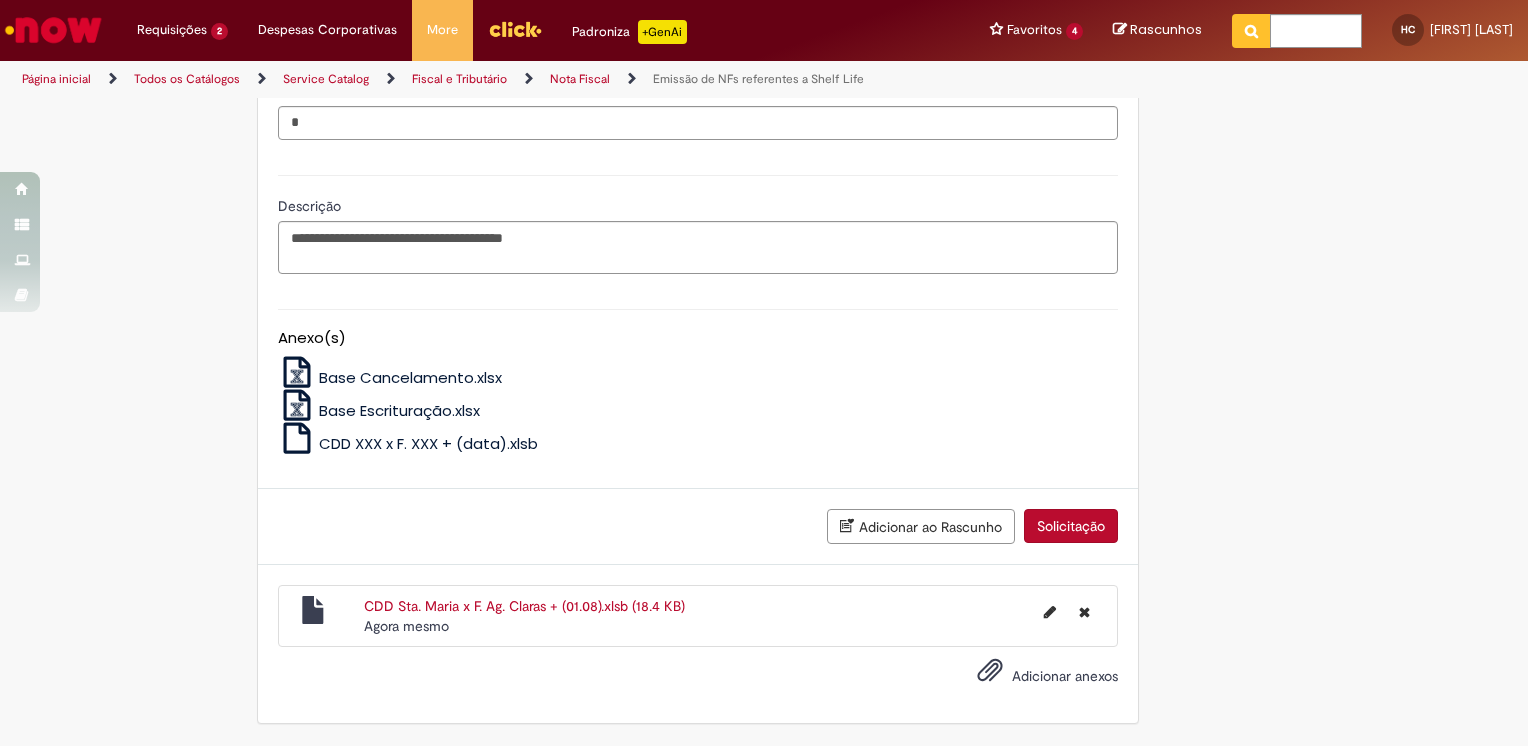 click on "Solicitação" at bounding box center [1071, 526] 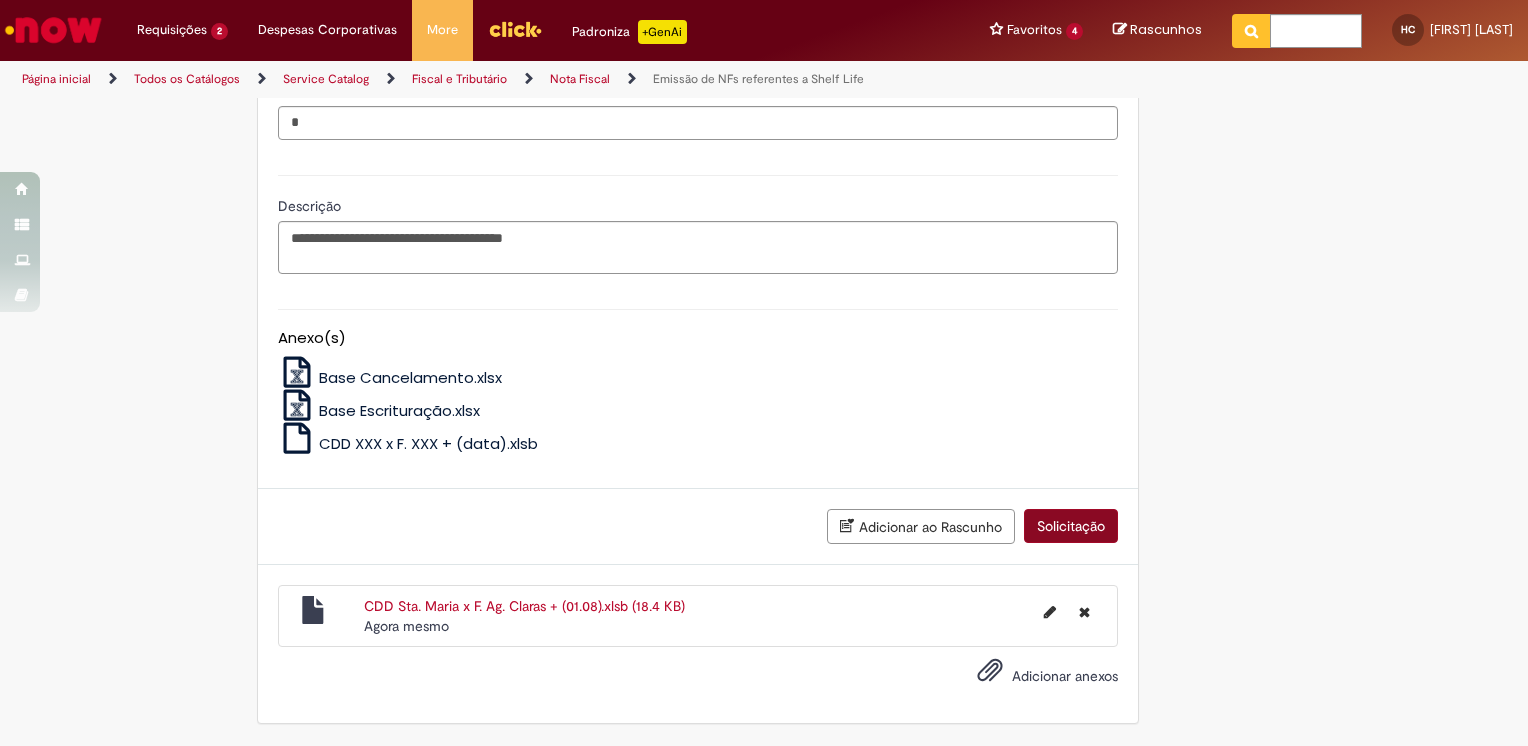 scroll, scrollTop: 1413, scrollLeft: 0, axis: vertical 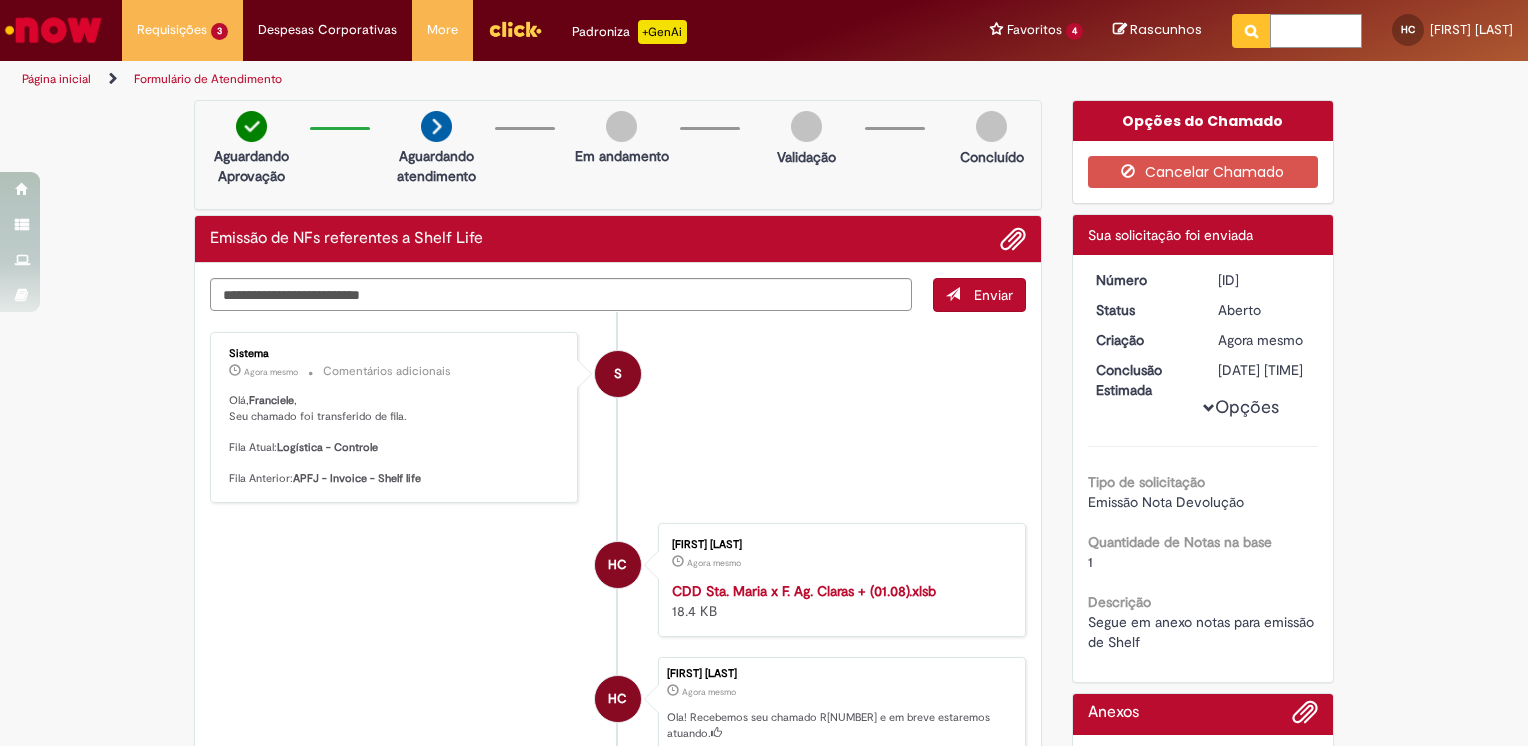 click at bounding box center (1316, 31) 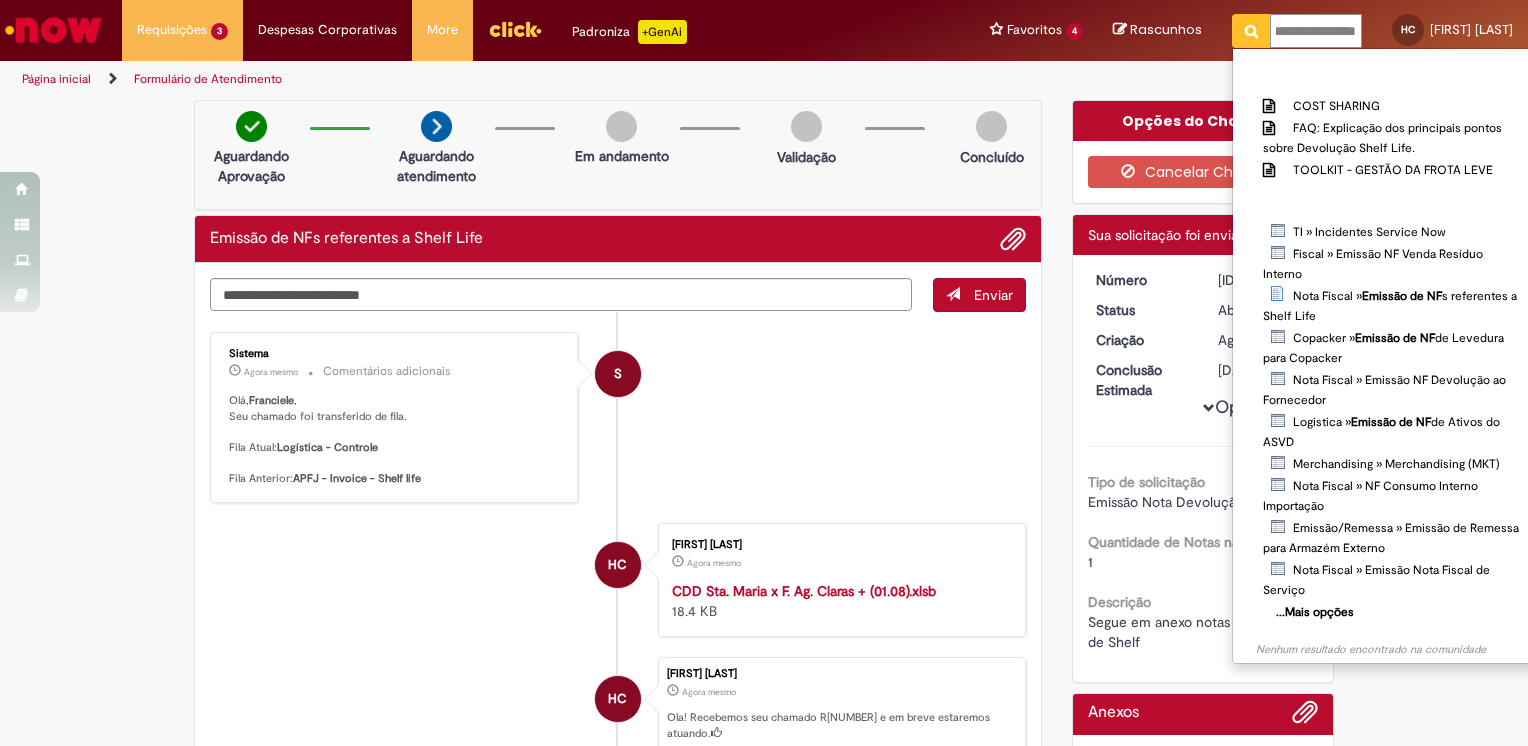scroll, scrollTop: 0, scrollLeft: 27, axis: horizontal 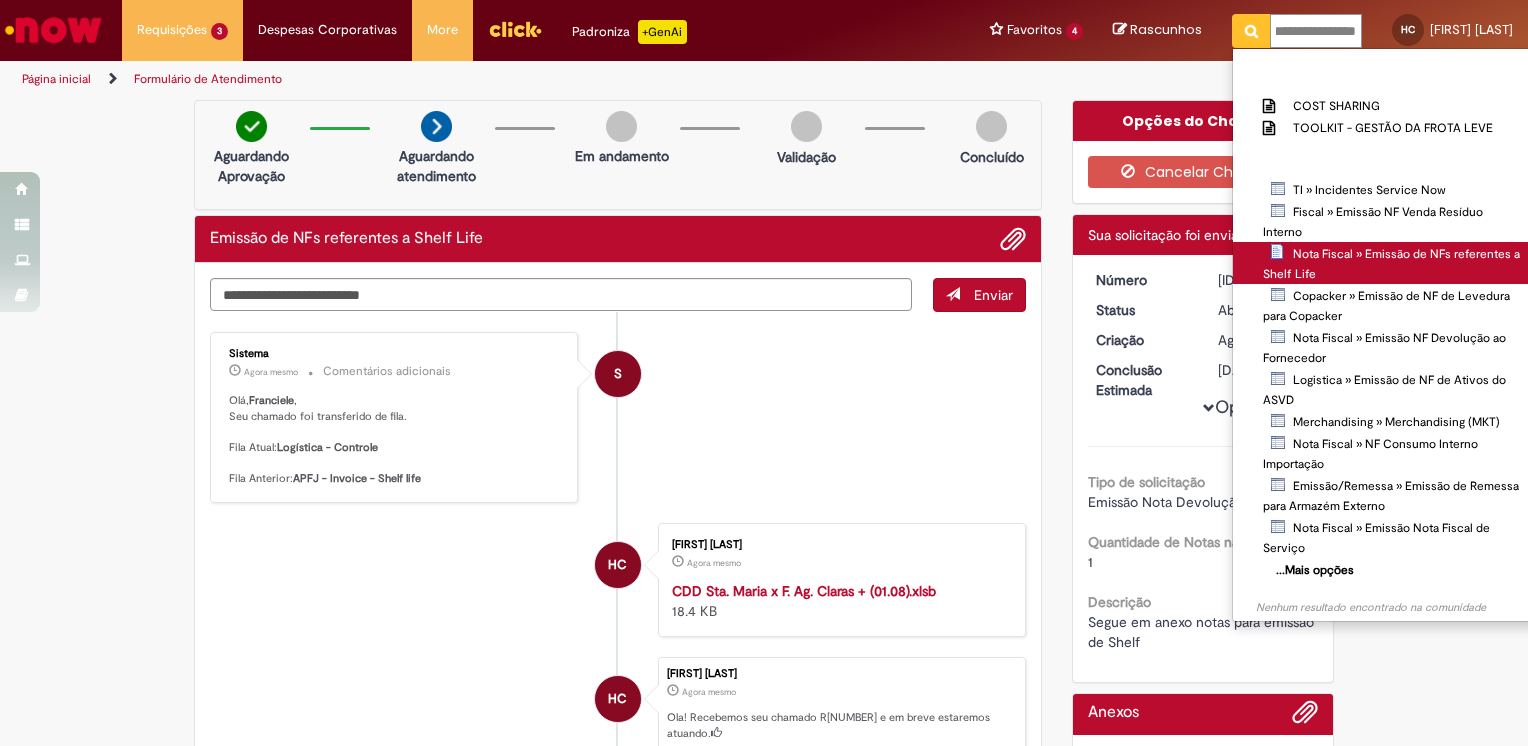 type on "**********" 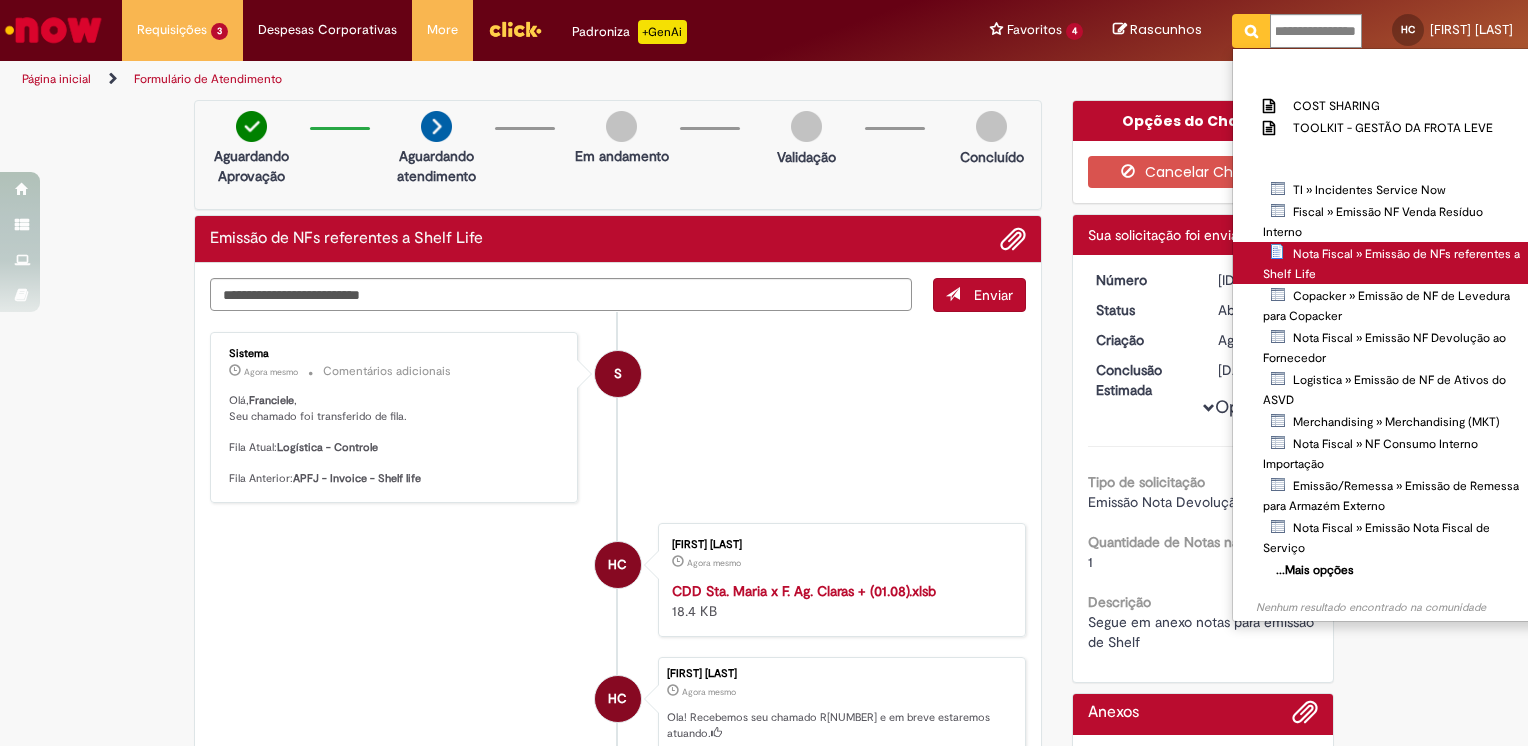 scroll, scrollTop: 0, scrollLeft: 0, axis: both 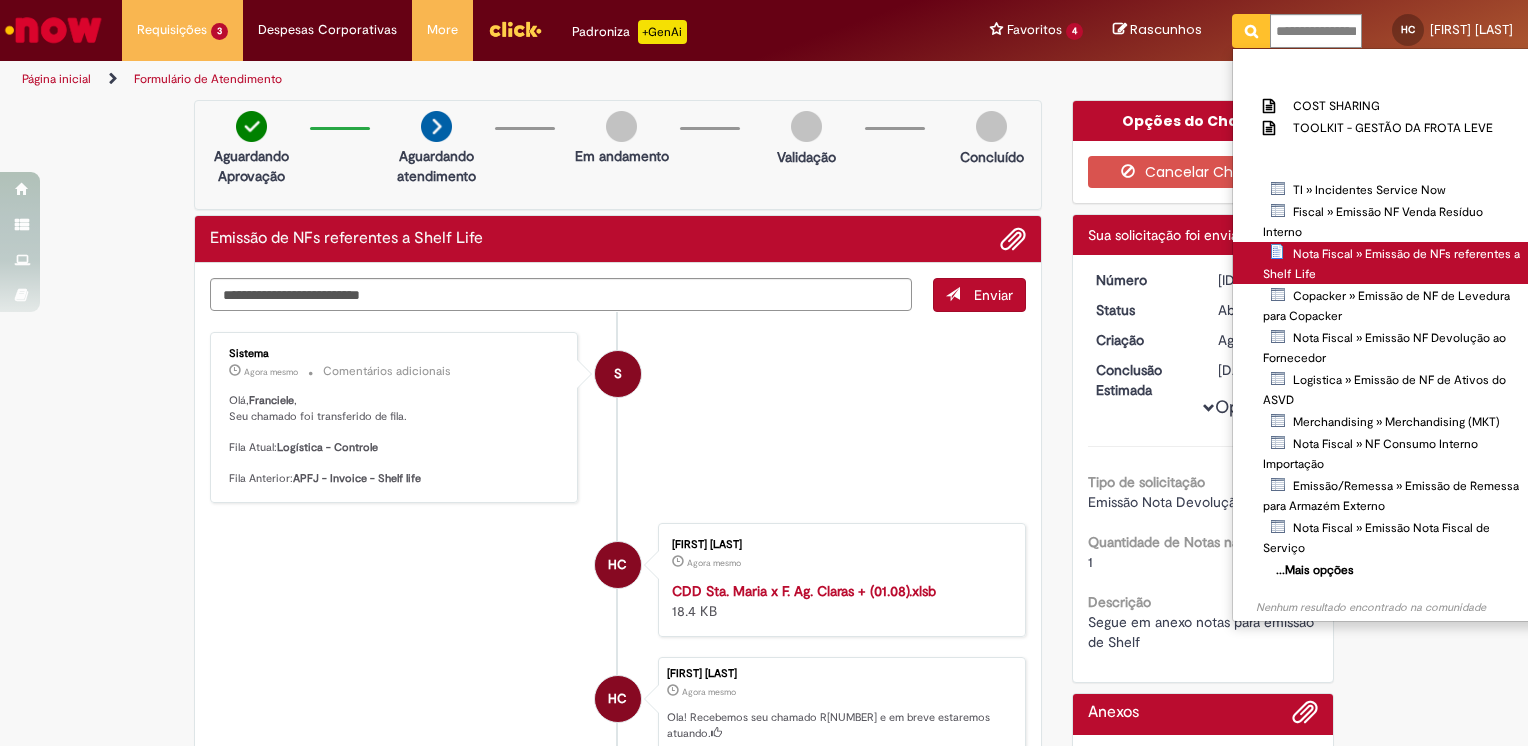 click on "Nota Fiscal » Emissão de NFs referentes a Shelf Life" at bounding box center (0, 0) 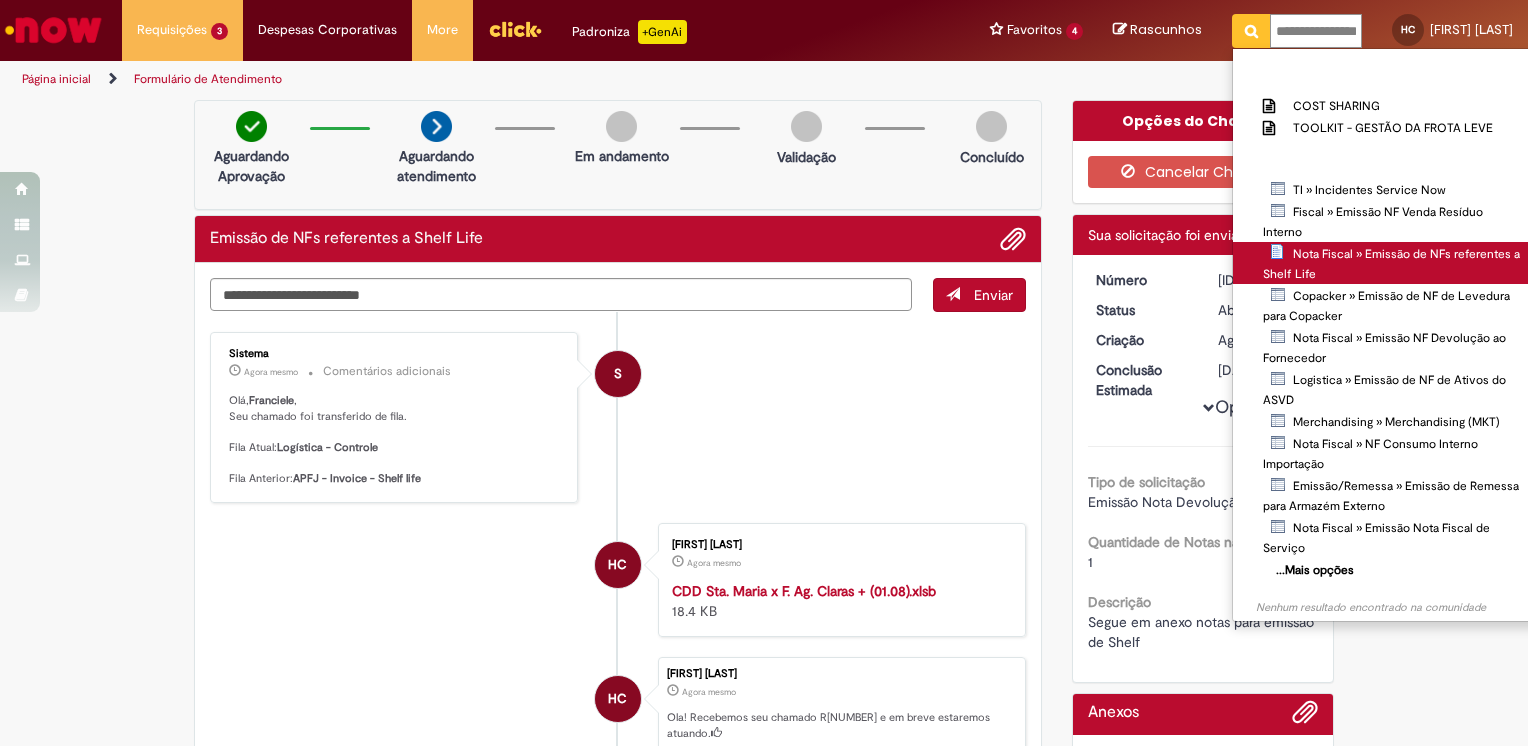 type 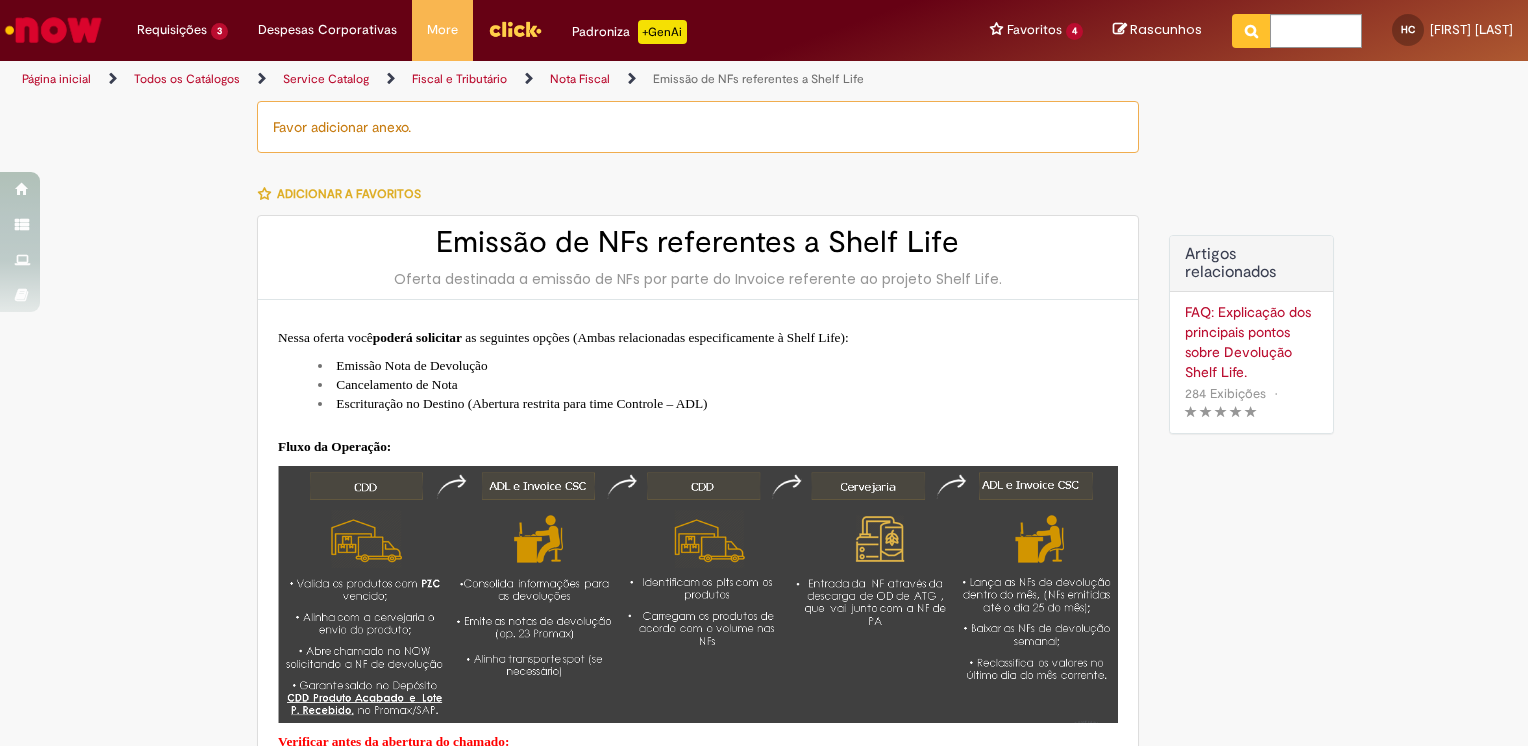 type on "**********" 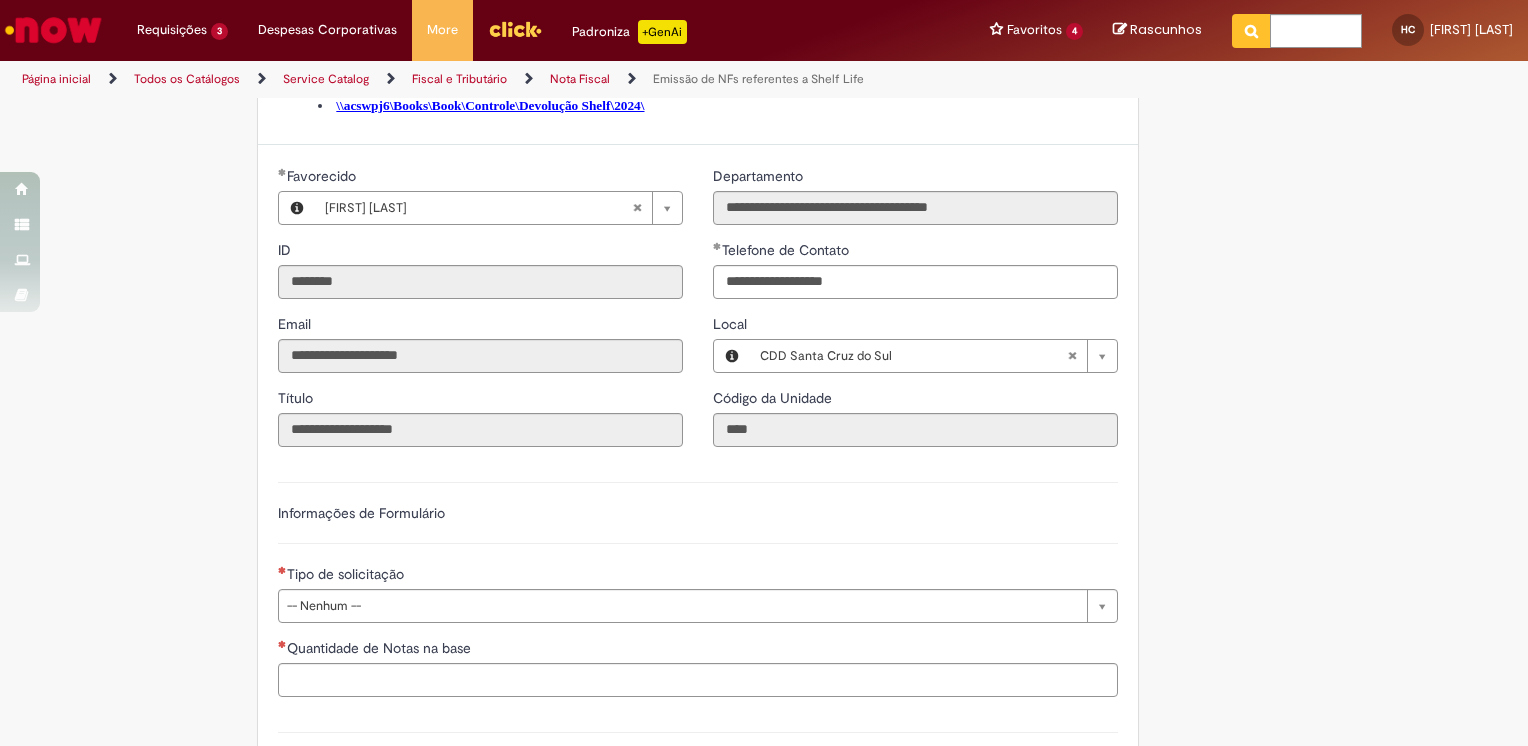 scroll, scrollTop: 1000, scrollLeft: 0, axis: vertical 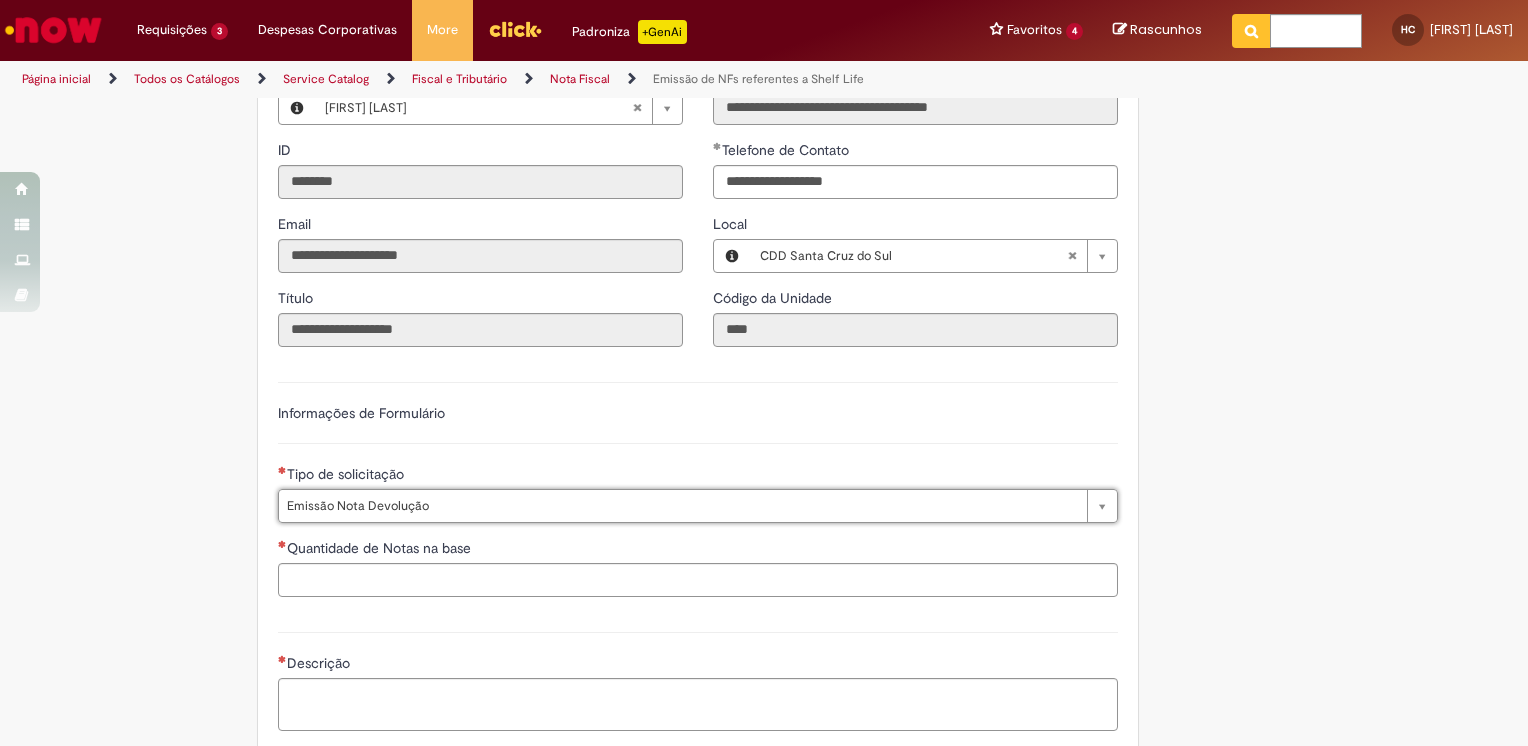 type on "**********" 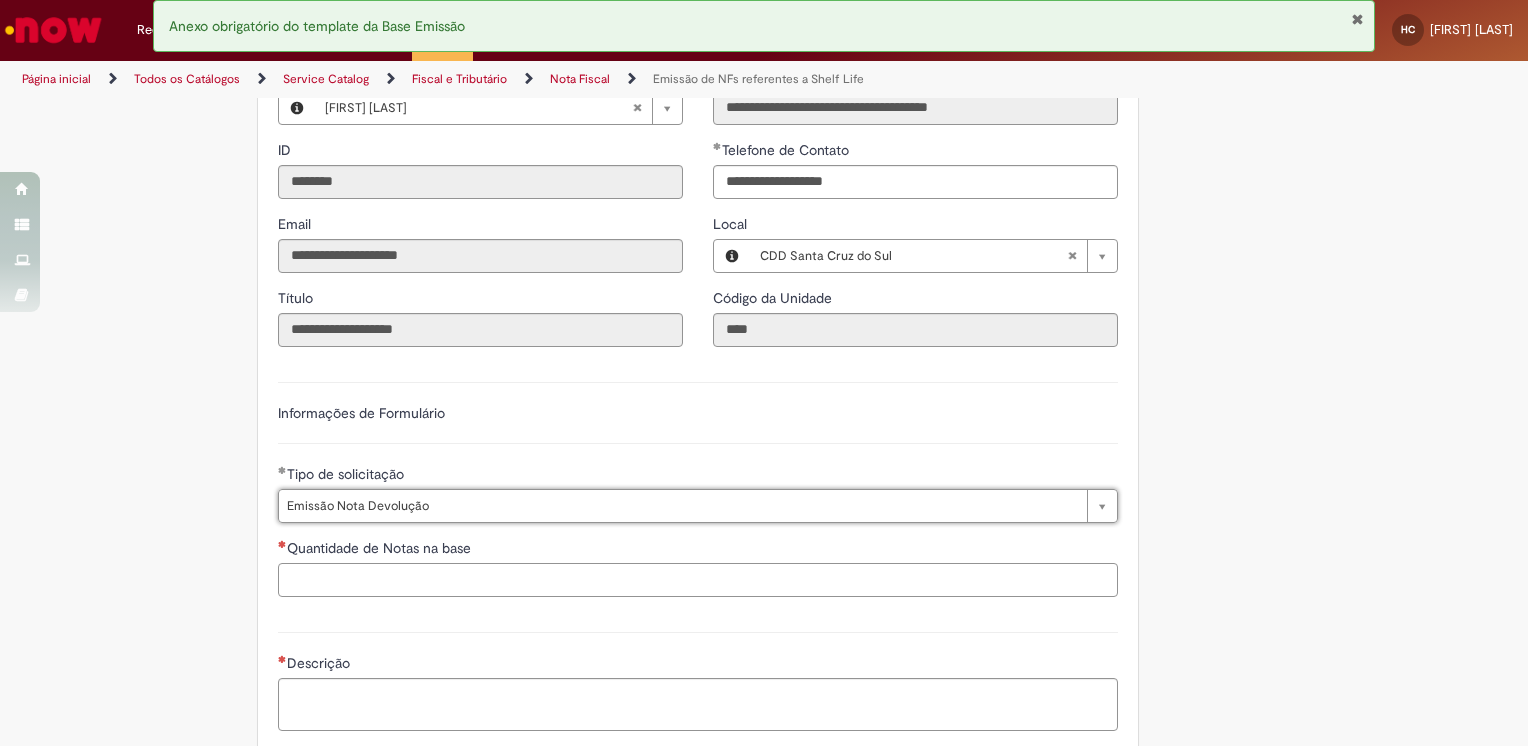 click on "Quantidade de Notas na base" at bounding box center [698, 580] 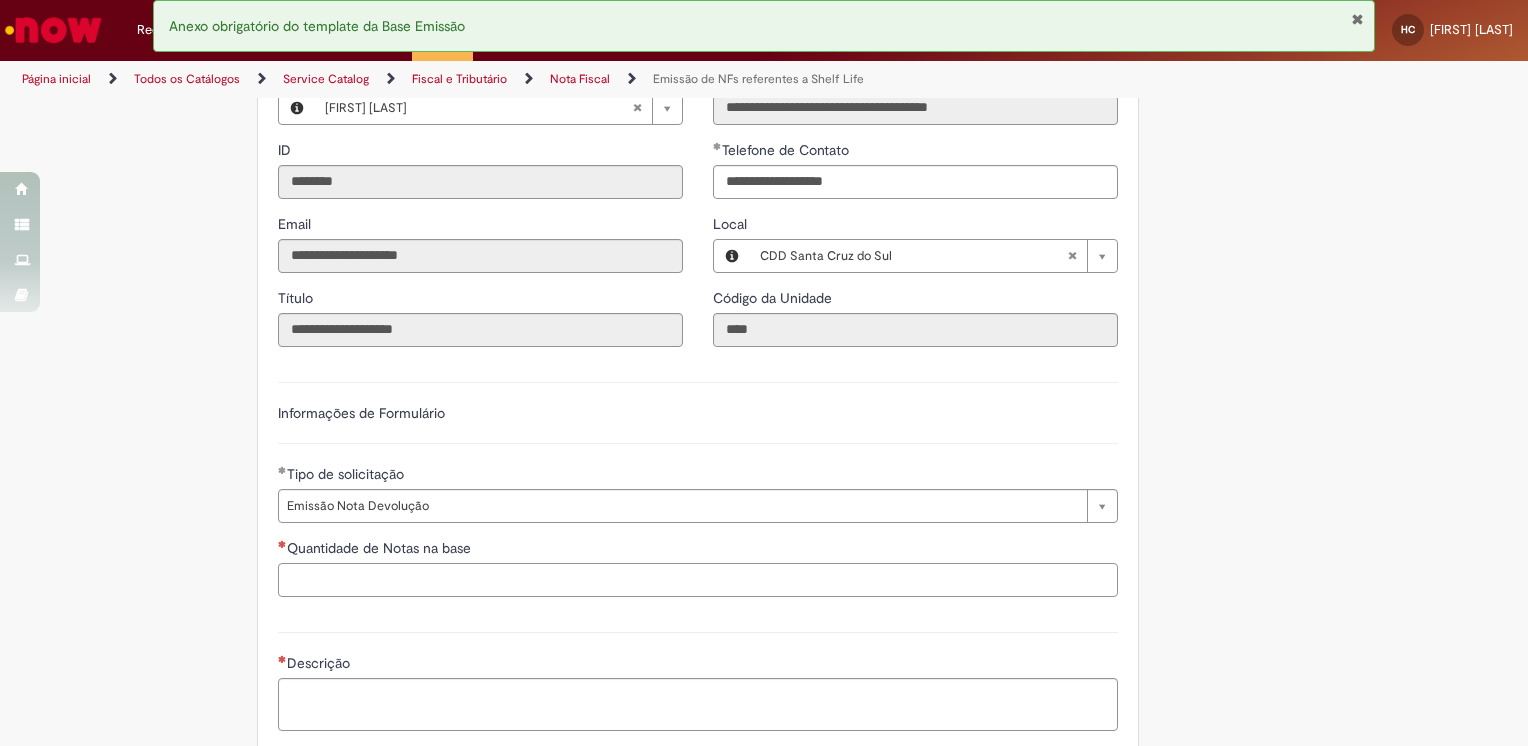 type on "*" 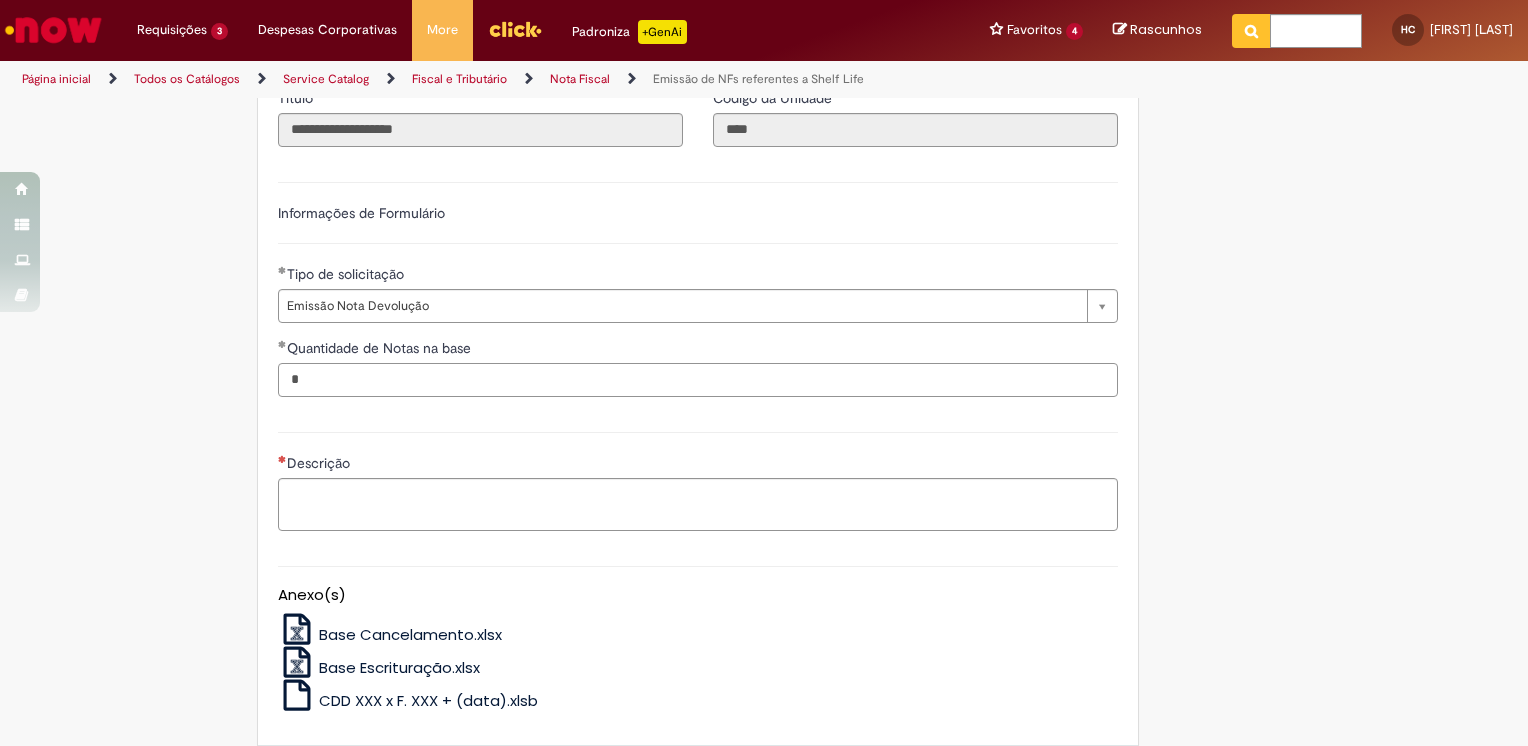 scroll, scrollTop: 1300, scrollLeft: 0, axis: vertical 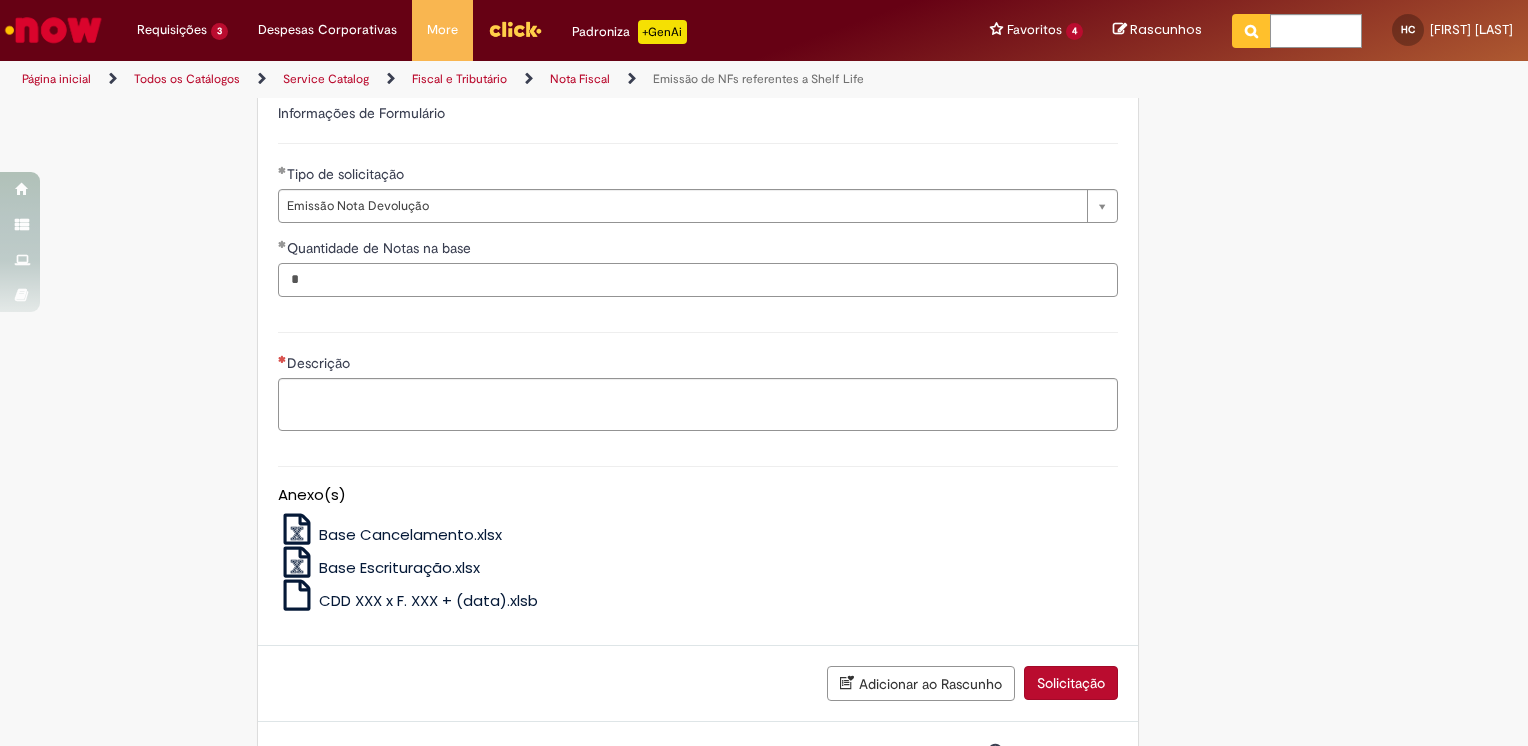type on "*" 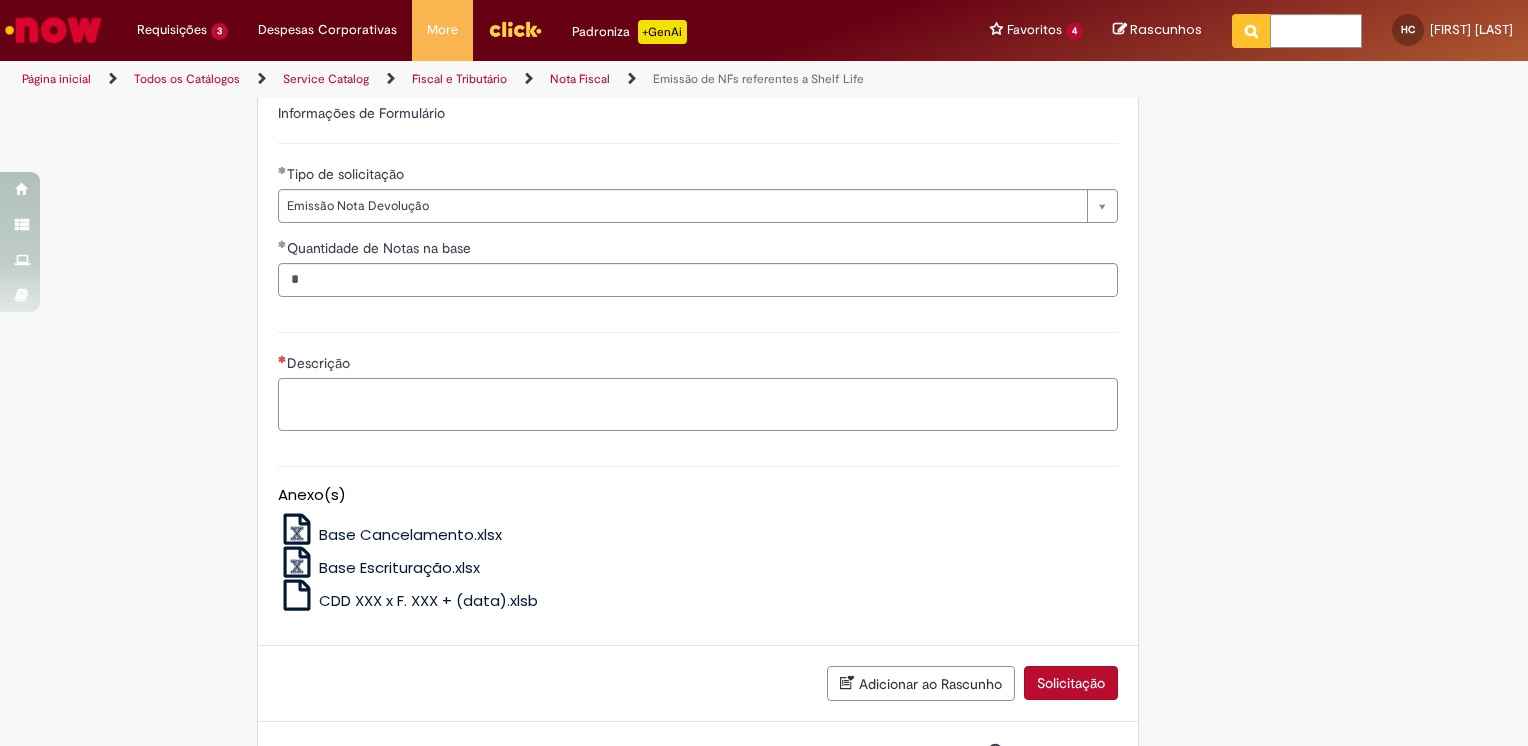 click on "Descrição" at bounding box center (698, 405) 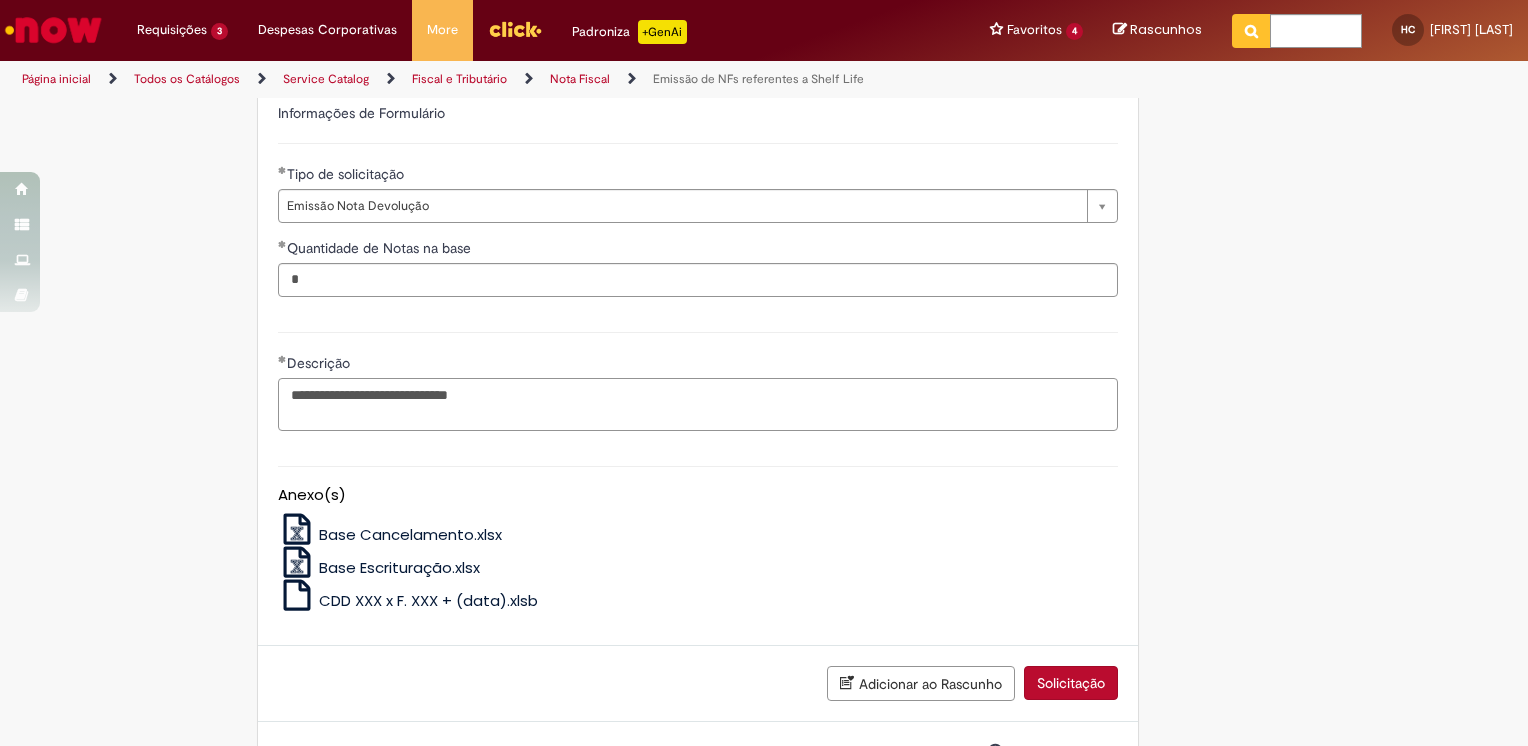 type on "**********" 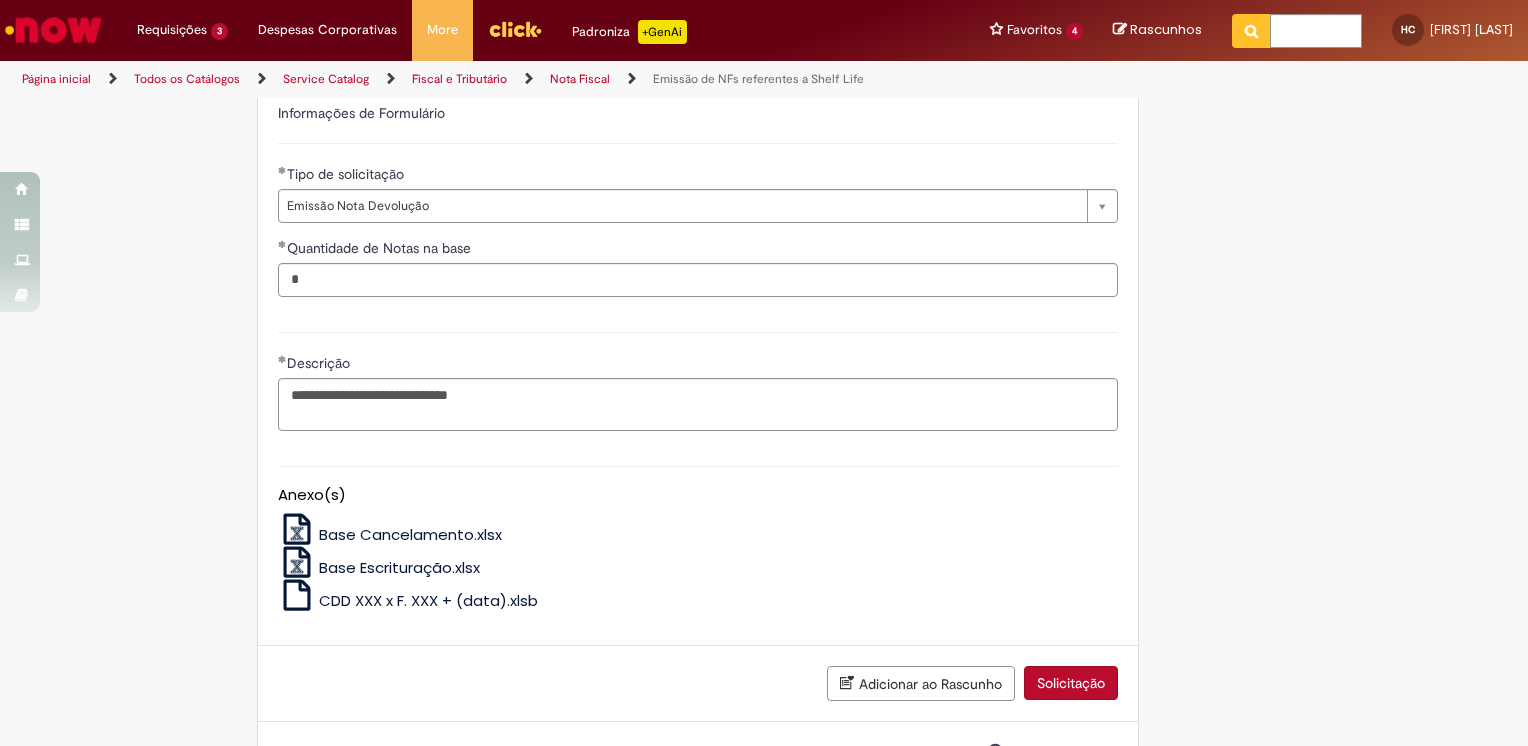 click on "Anexo(s)
Base Cancelamento.xlsx
Base Escrituração.xlsx
CDD XXX x F. XXX + (data).xlsb" at bounding box center [698, 535] 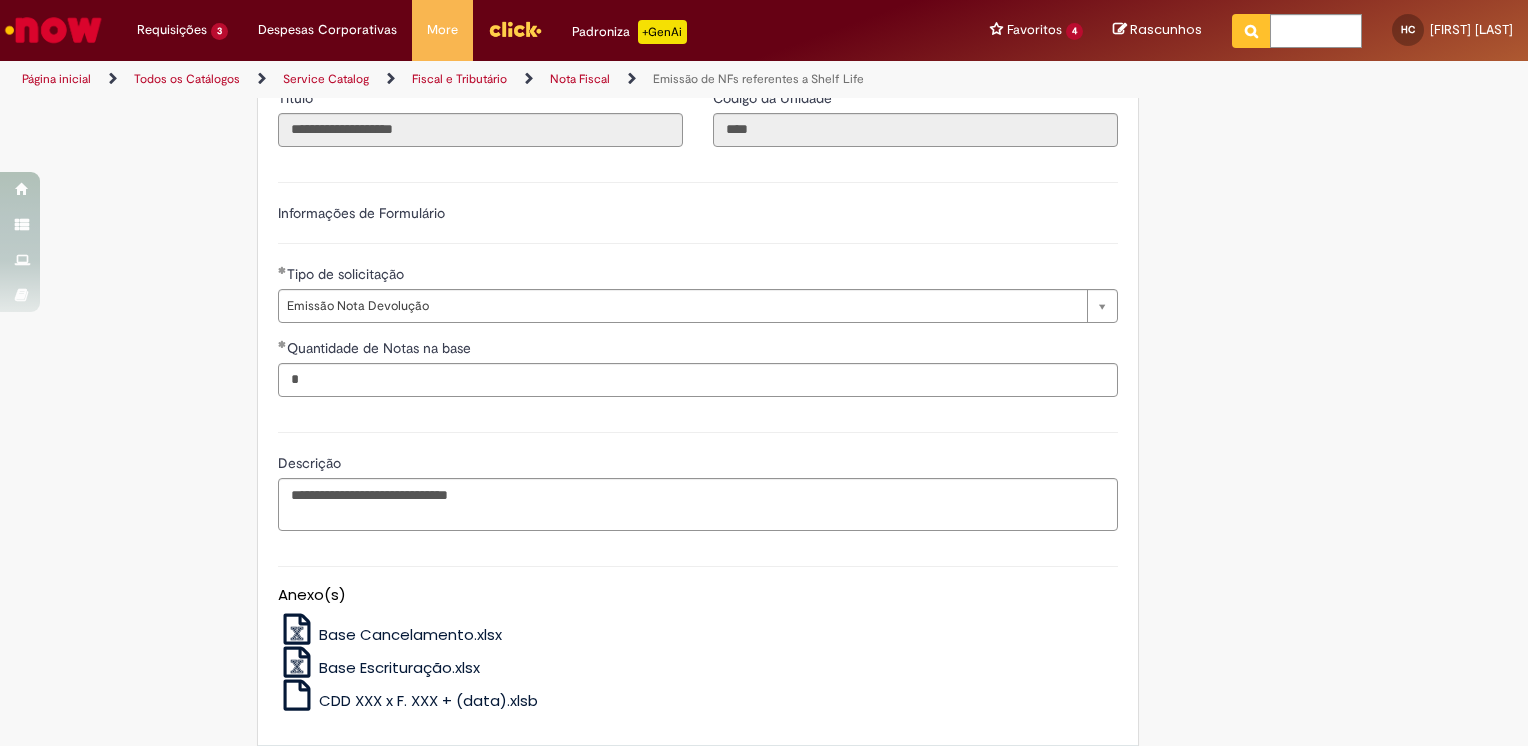 scroll, scrollTop: 1387, scrollLeft: 0, axis: vertical 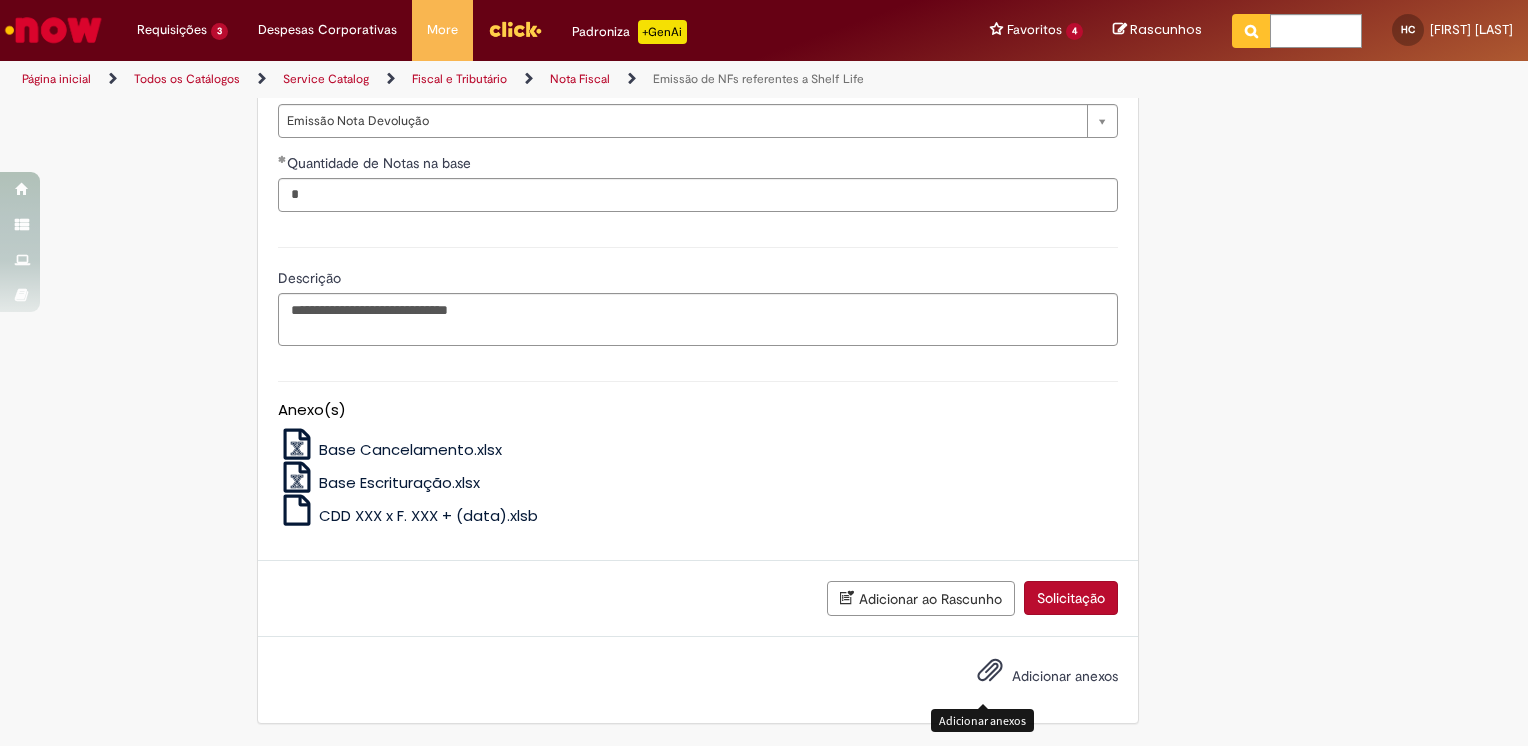 click at bounding box center (990, 671) 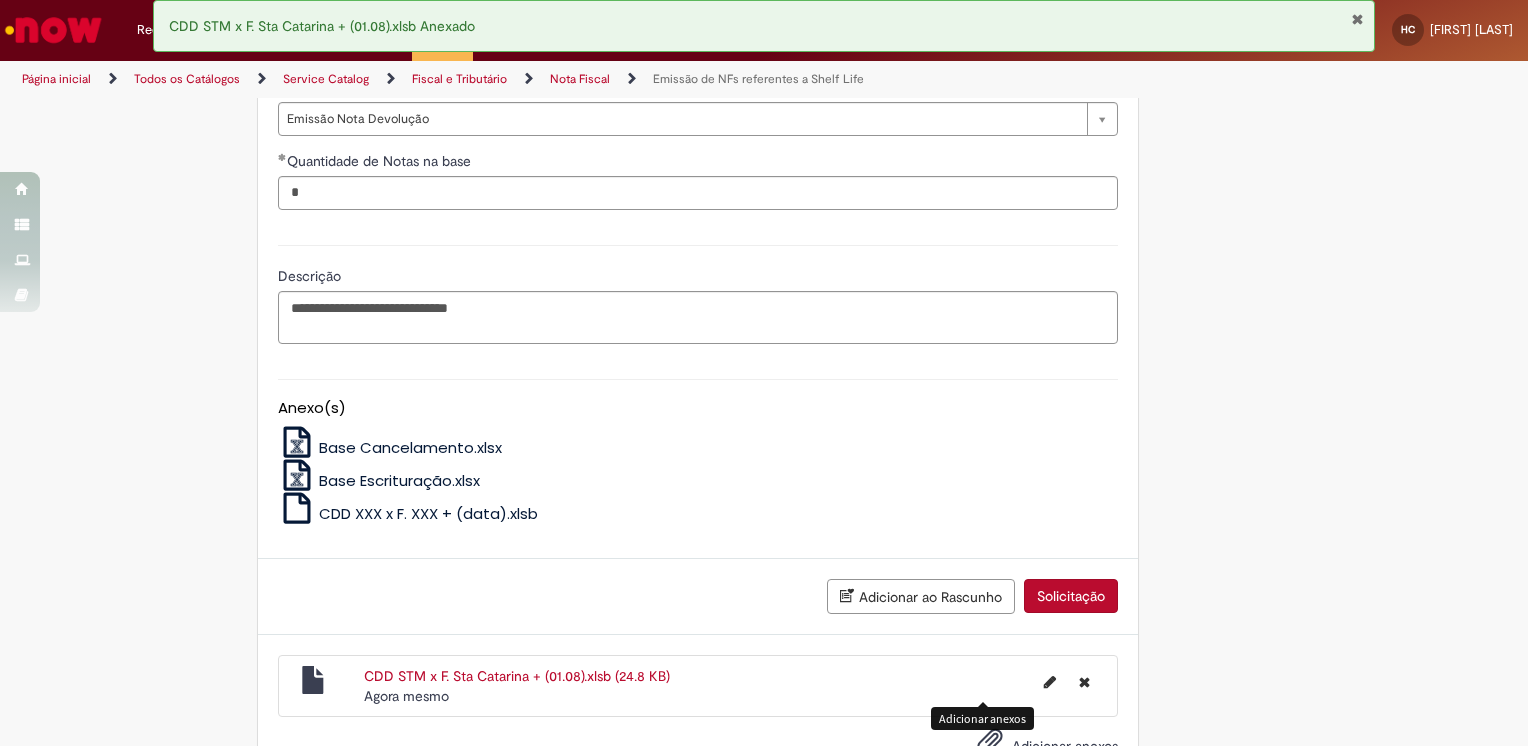 click on "Favor adicionar anexo.
Adicionar a Favoritos
Emissão de NFs referentes a Shelf Life
Oferta destinada a emissão de NFs por parte do Invoice referente ao projeto Shelf Life.
Nessa oferta você  poderá solicitar   as seguintes opções (Ambas relacionadas especificamente à Shelf Life):
Emissão Nota de Devolução
Cancelamento de Nota
Escrituração no Destino (Abertura restrita para time Controle – ADL)
Fluxo da Operação:
Verificar antes da abertura do chamado:
Saldo disponível em depósito CDD Produto Acabado e lote P. Recebido (Interface em 24 hrs);
Disponibilidade de NF de referência;
Não devolução após vencimento do PZC;
Disponibilidade de Frota (Acionamento de spot);
Conversão de produtos DZ e L na base de emissão de NF Shelf Life;
Não realizamos os atendimentos abaixo:" at bounding box center [764, -236] 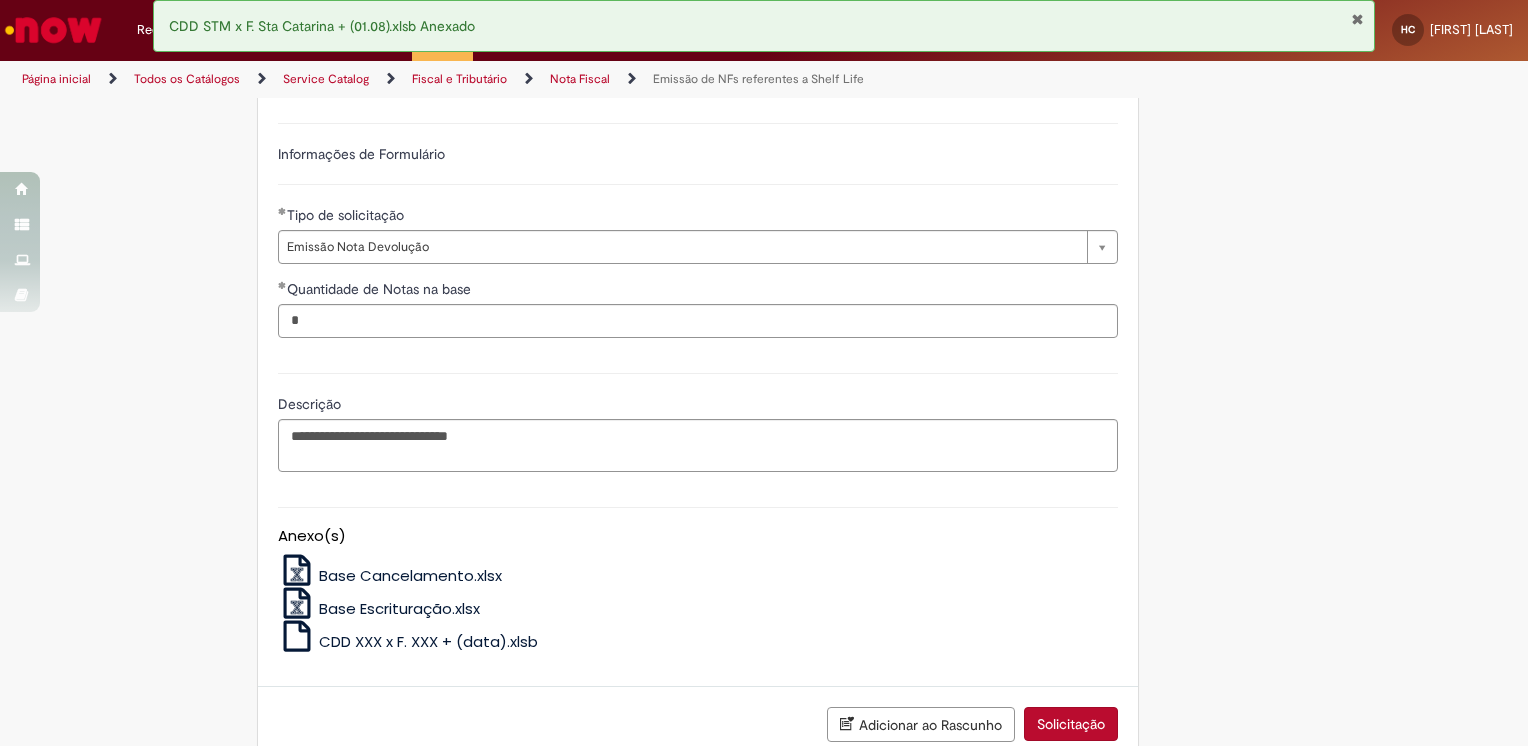 scroll, scrollTop: 1459, scrollLeft: 0, axis: vertical 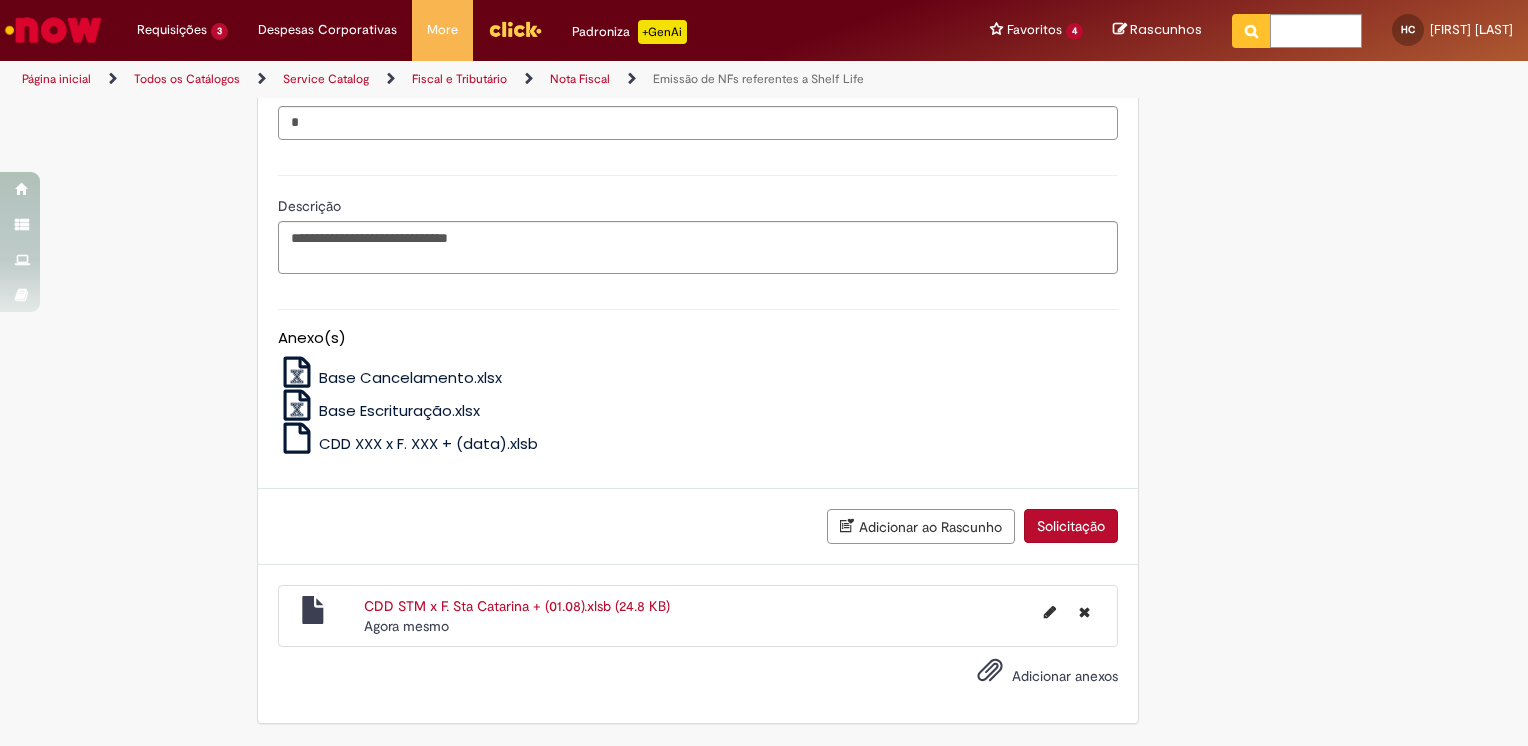 click on "Solicitação" at bounding box center (1071, 526) 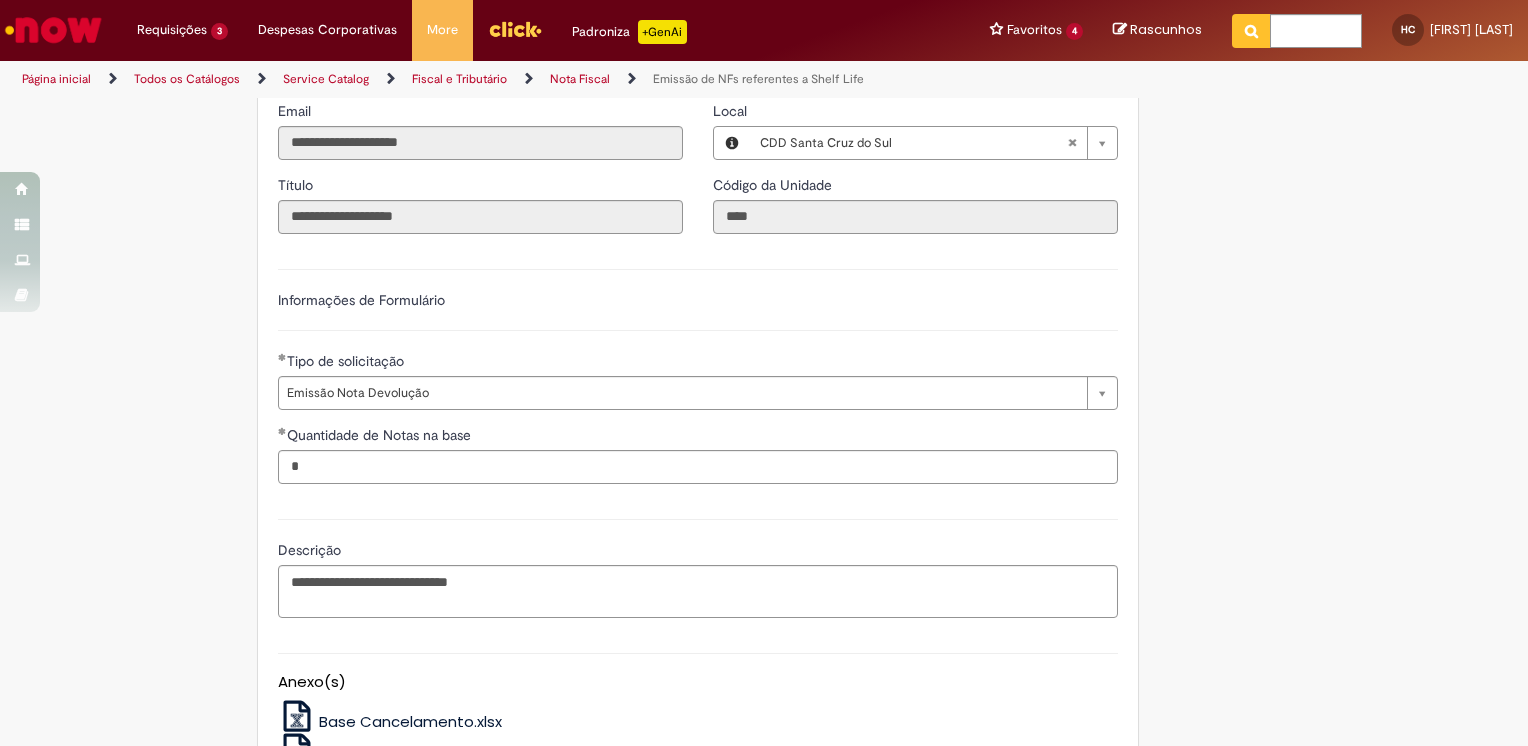 scroll, scrollTop: 913, scrollLeft: 0, axis: vertical 